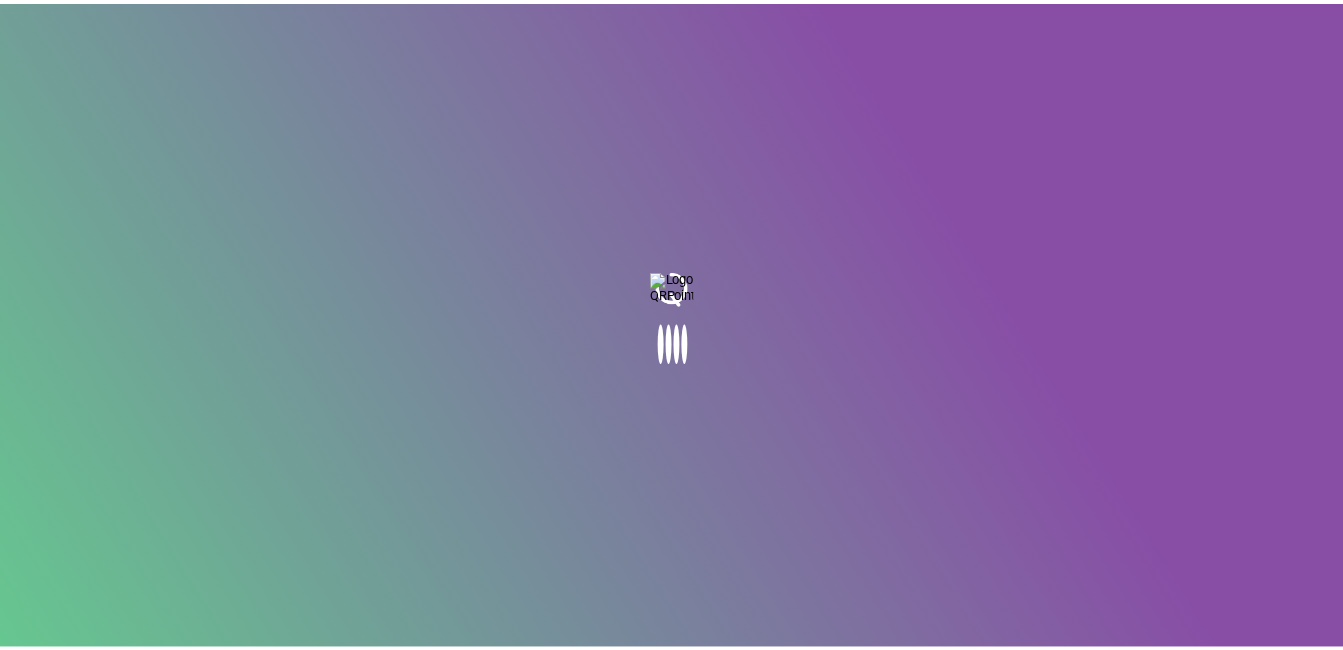 scroll, scrollTop: 0, scrollLeft: 0, axis: both 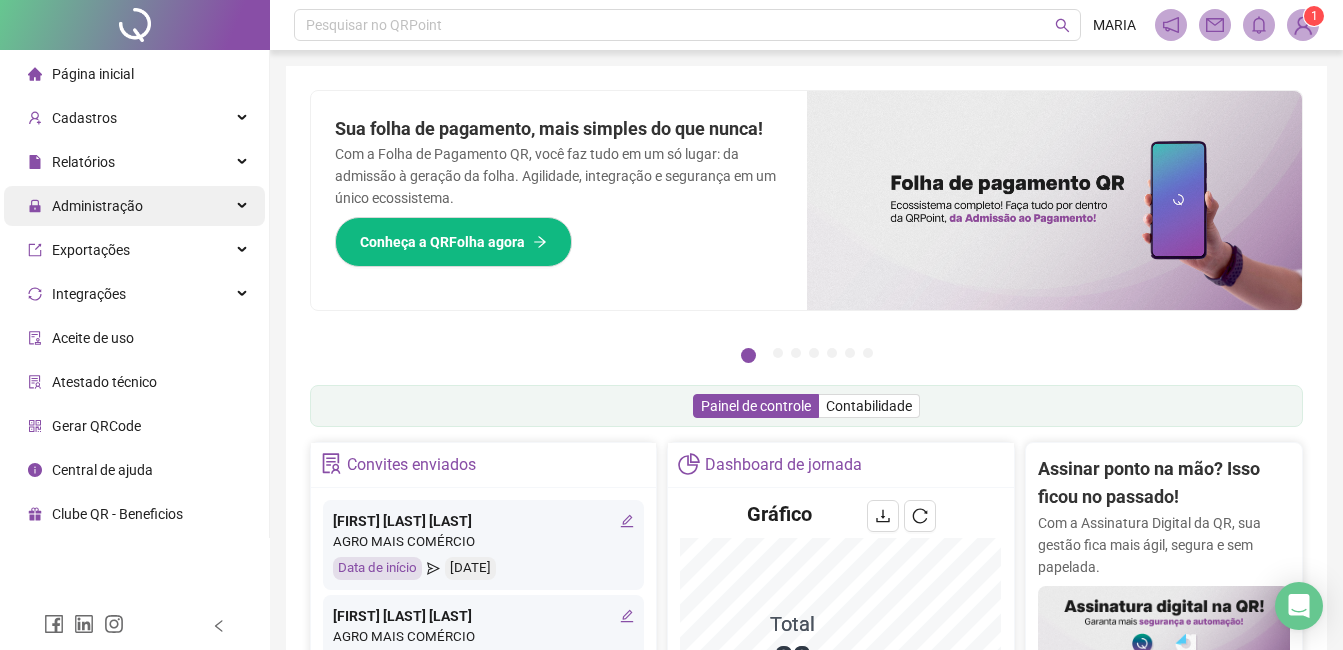 click on "Administração" at bounding box center (134, 206) 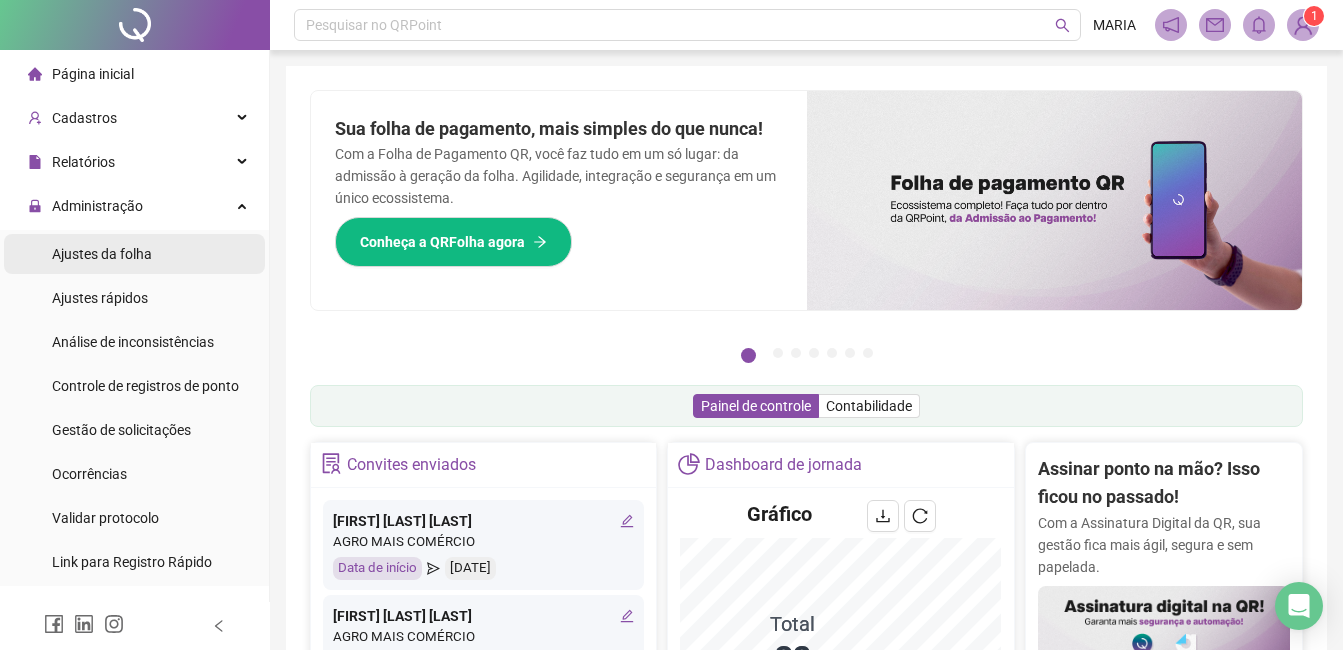 click on "Ajustes da folha" at bounding box center [102, 254] 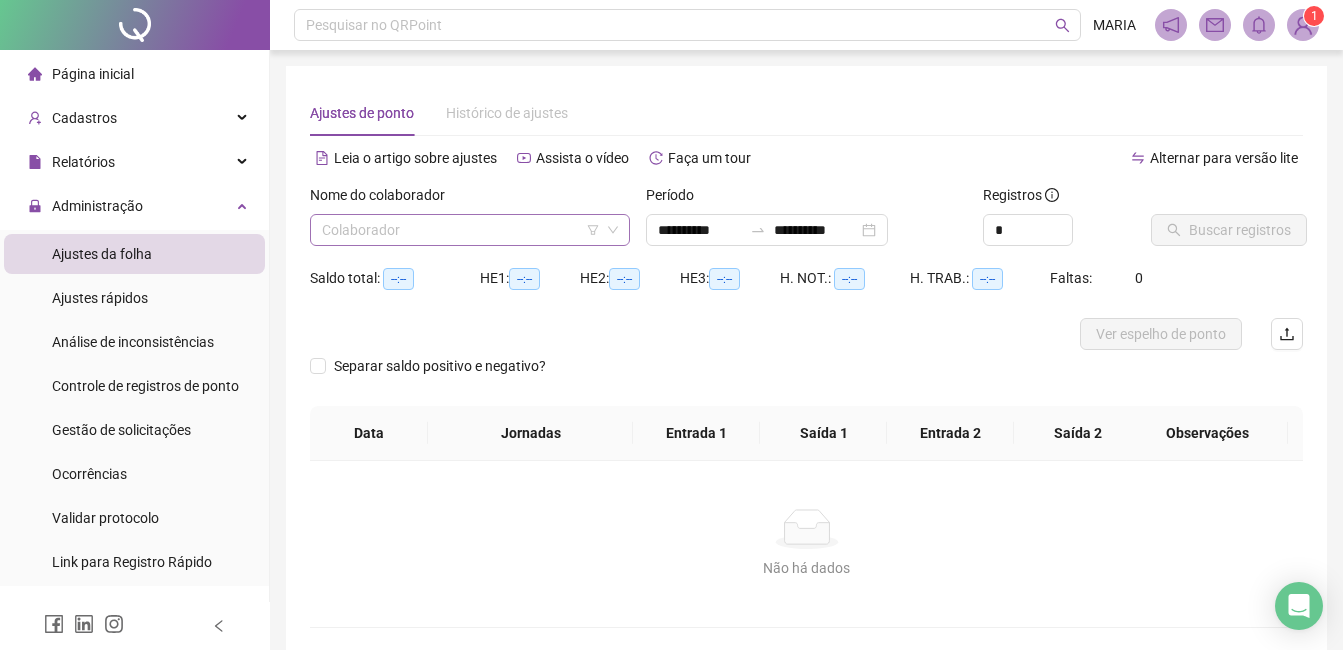click at bounding box center (461, 230) 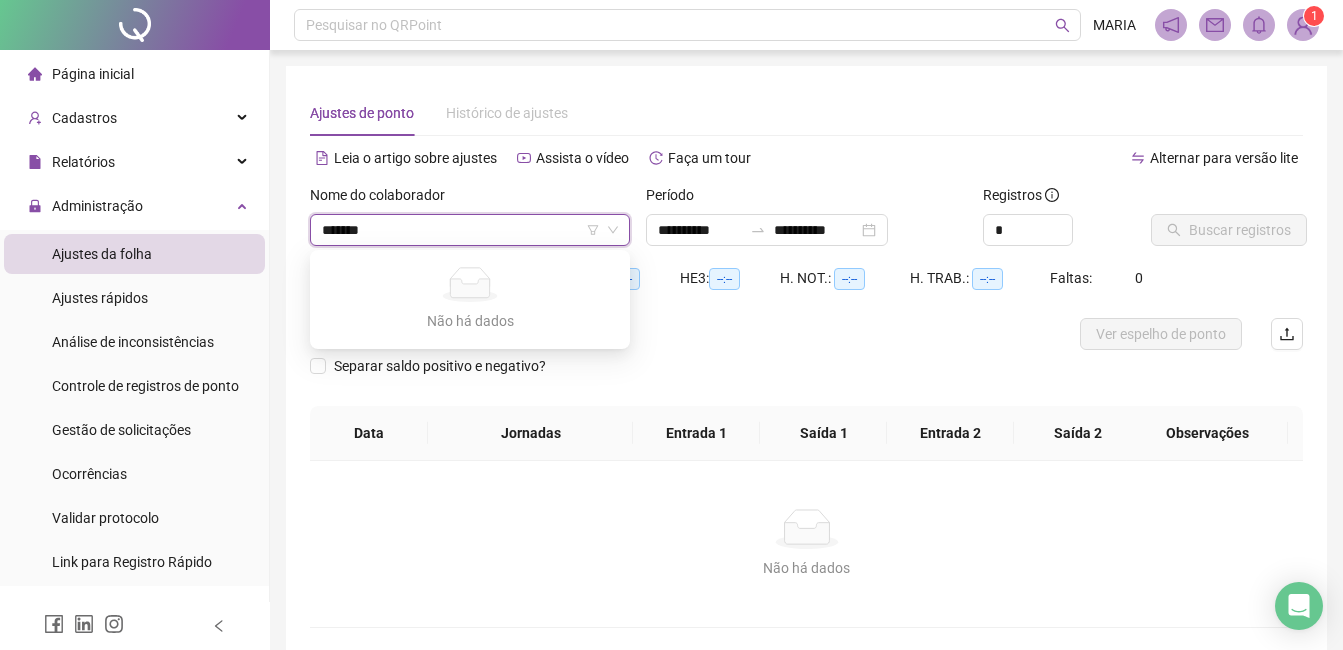 type on "******" 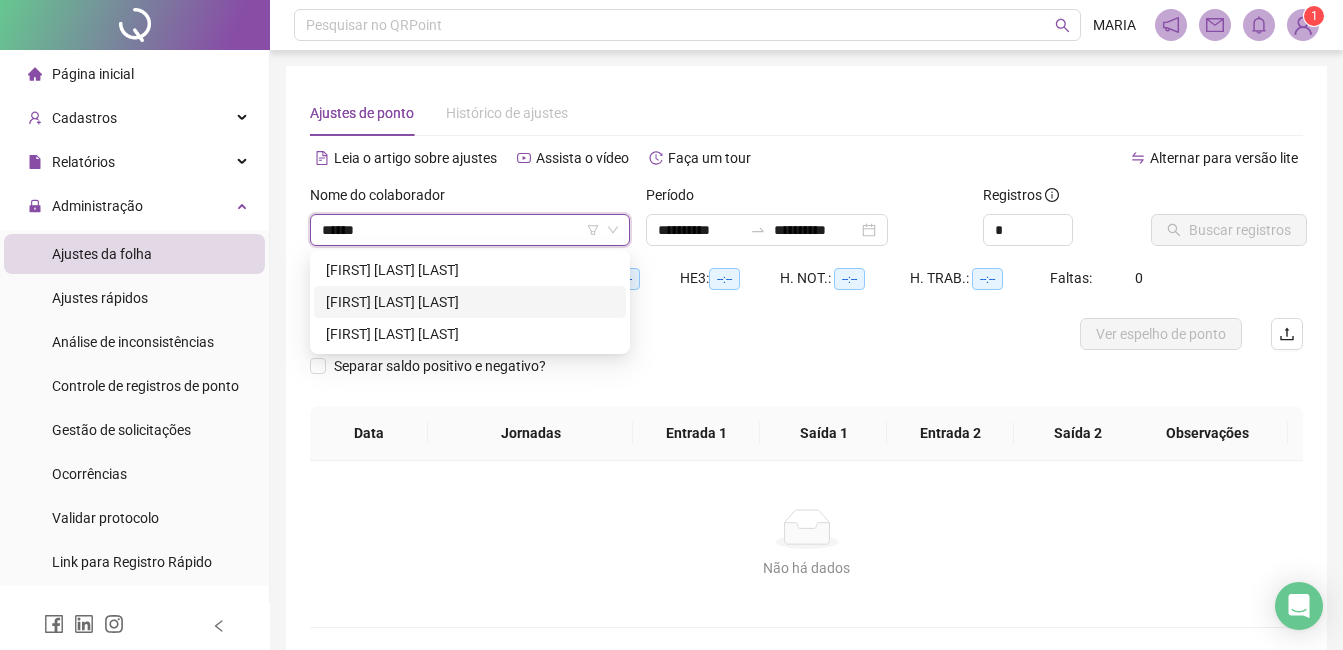 click on "[FIRST] [LAST] [LAST]" at bounding box center [470, 302] 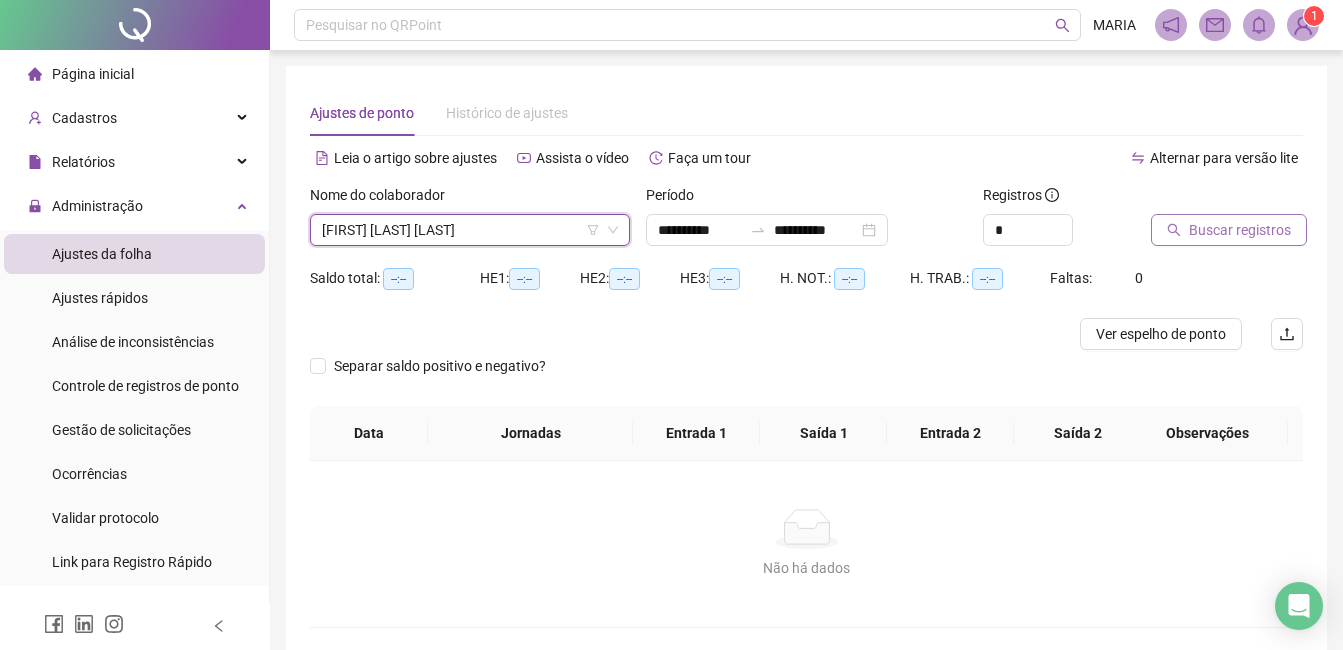 click on "Buscar registros" at bounding box center (1229, 230) 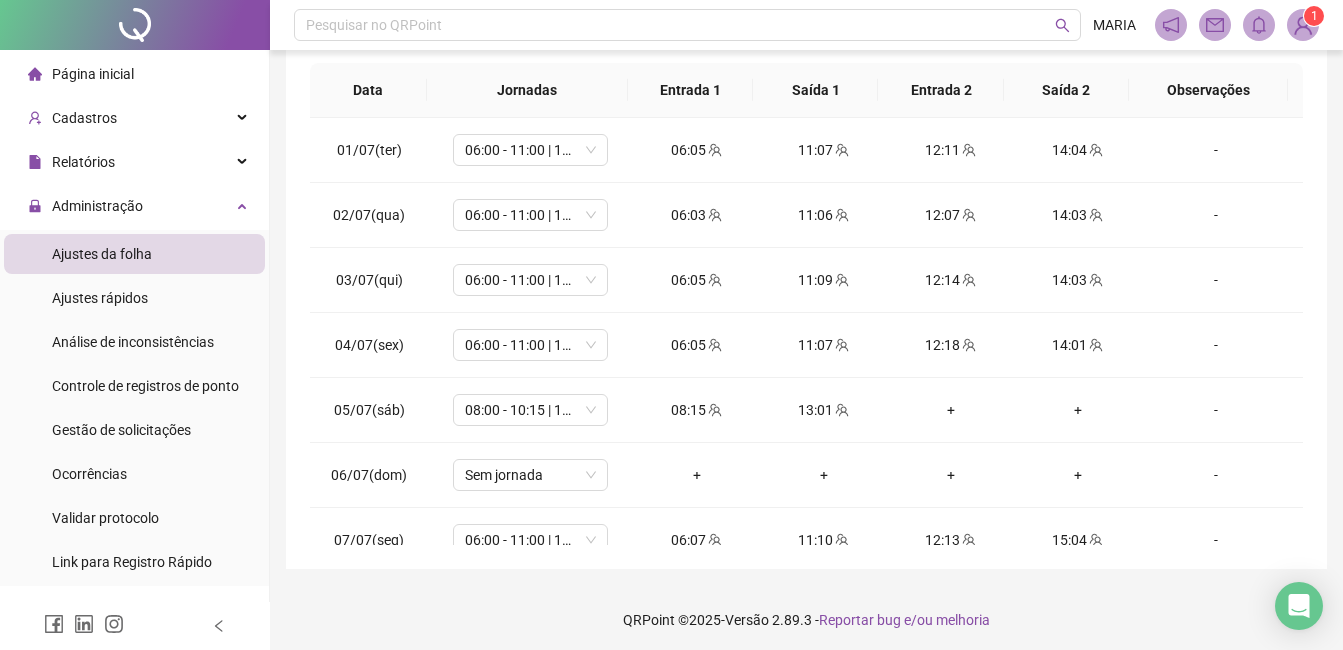 scroll, scrollTop: 348, scrollLeft: 0, axis: vertical 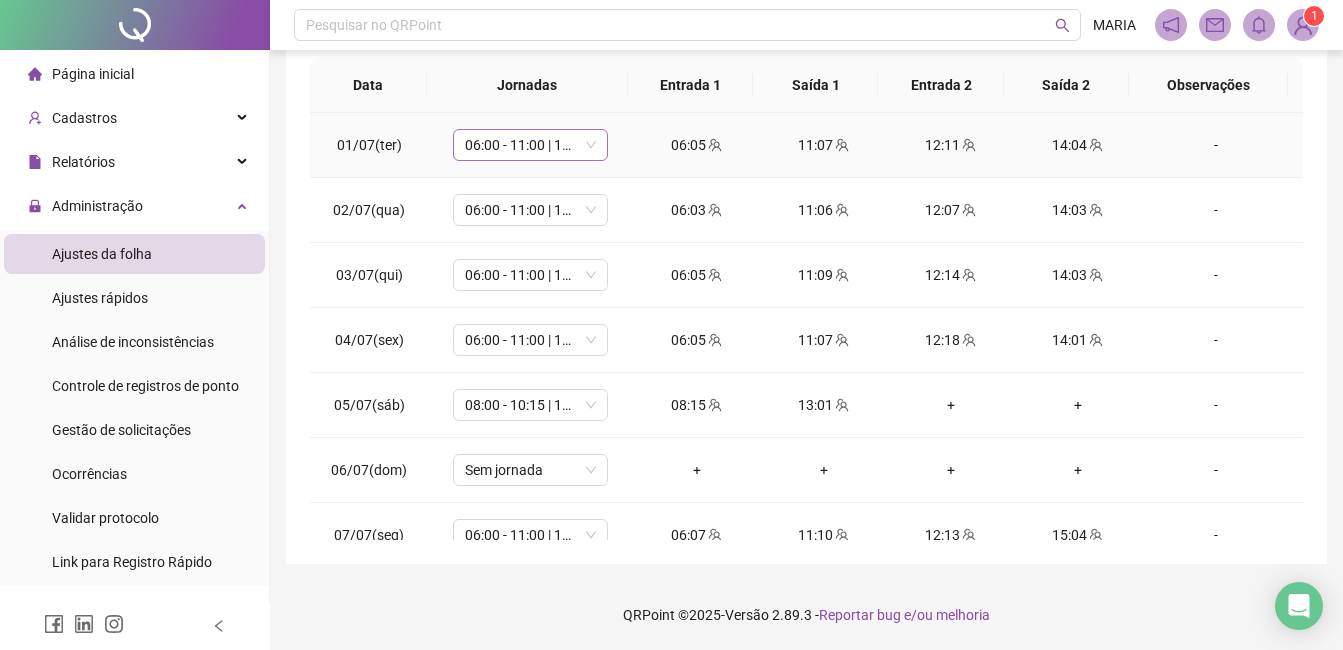 click on "06:00 - 11:00 | 12:00 - 14:00" at bounding box center [530, 145] 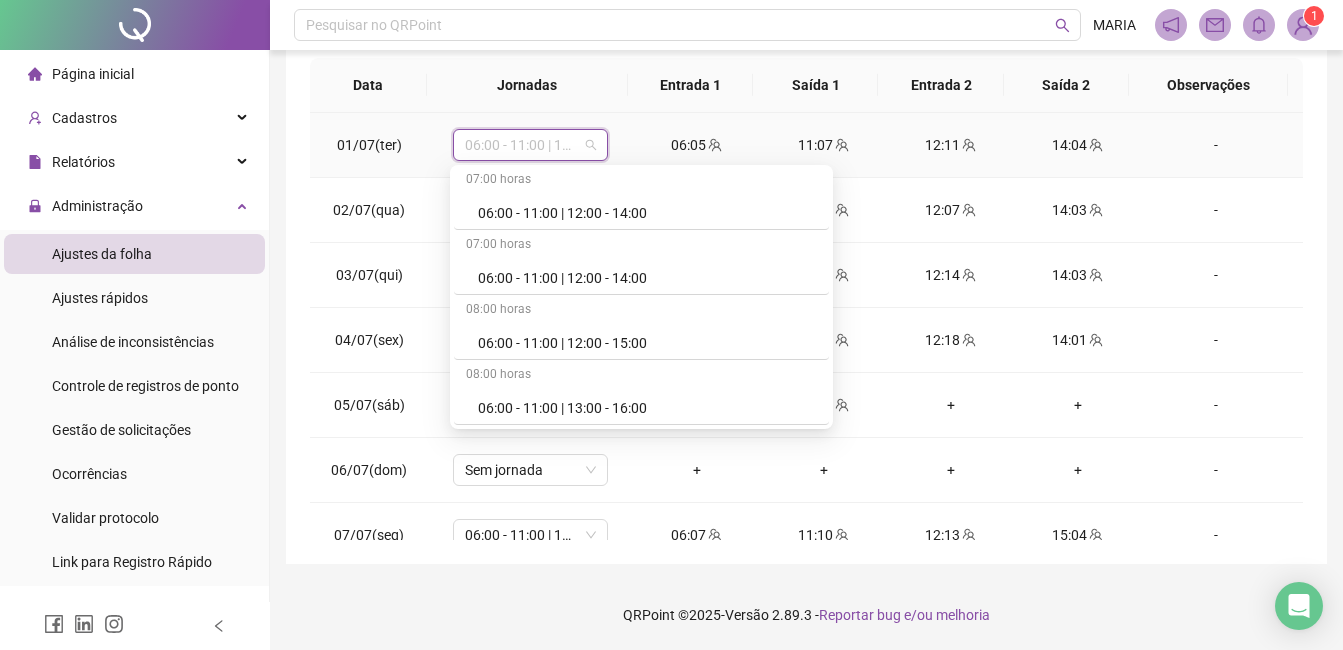 scroll, scrollTop: 812, scrollLeft: 0, axis: vertical 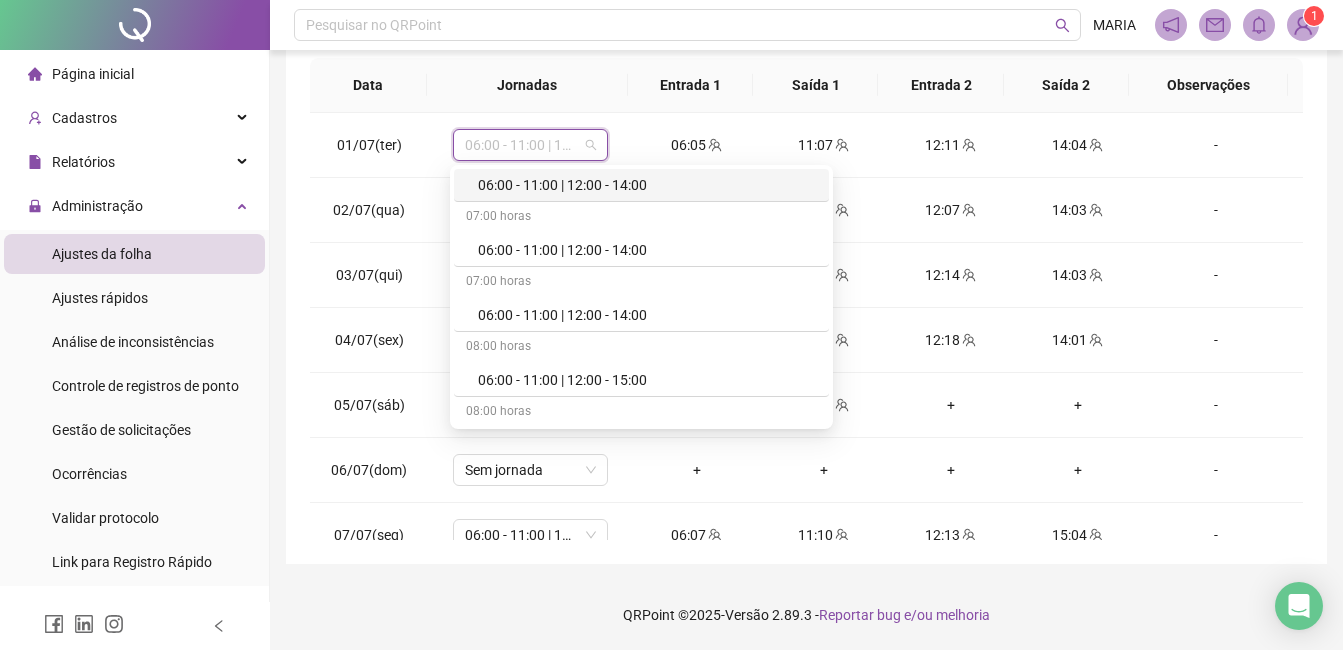 click on "**********" at bounding box center [806, 141] 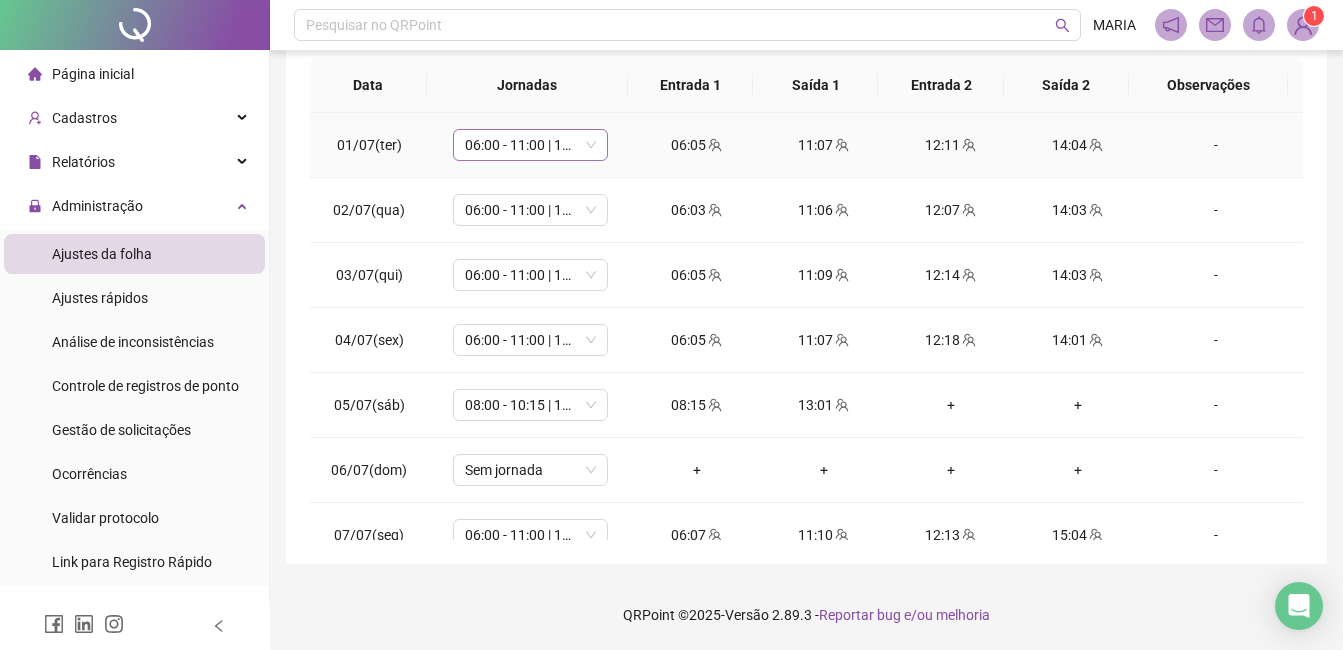 click on "06:00 - 11:00 | 12:00 - 14:00" at bounding box center [530, 145] 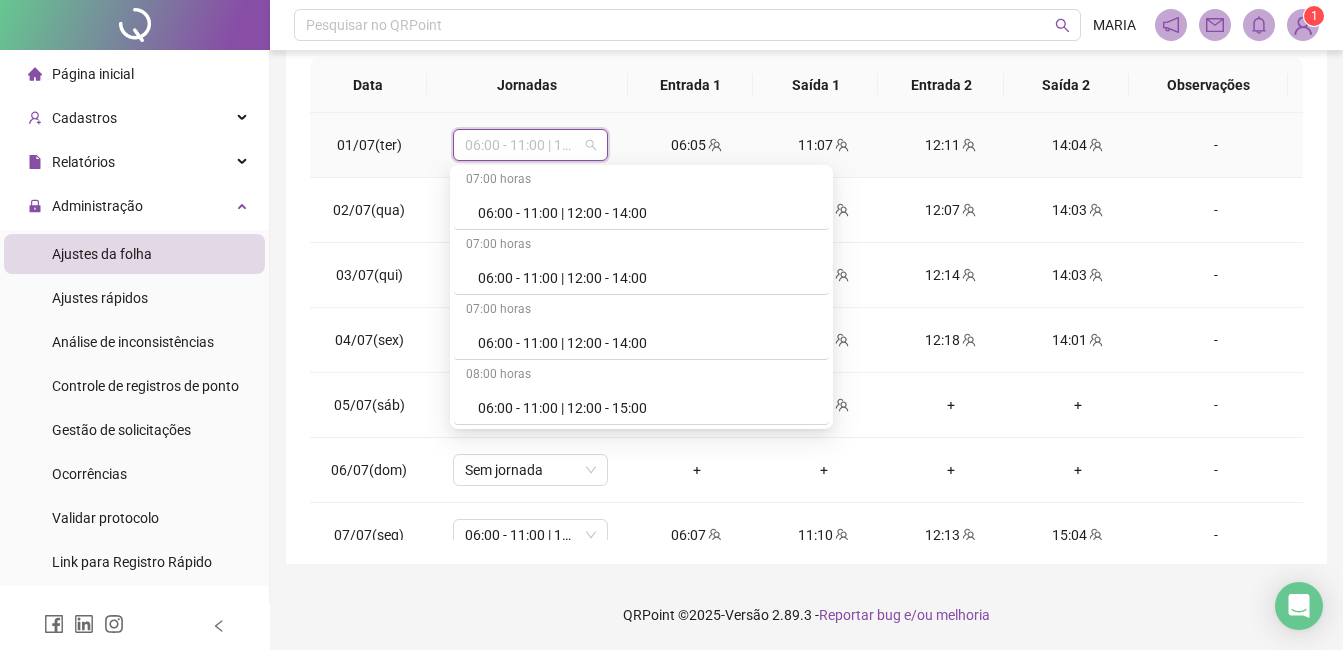 scroll, scrollTop: 849, scrollLeft: 0, axis: vertical 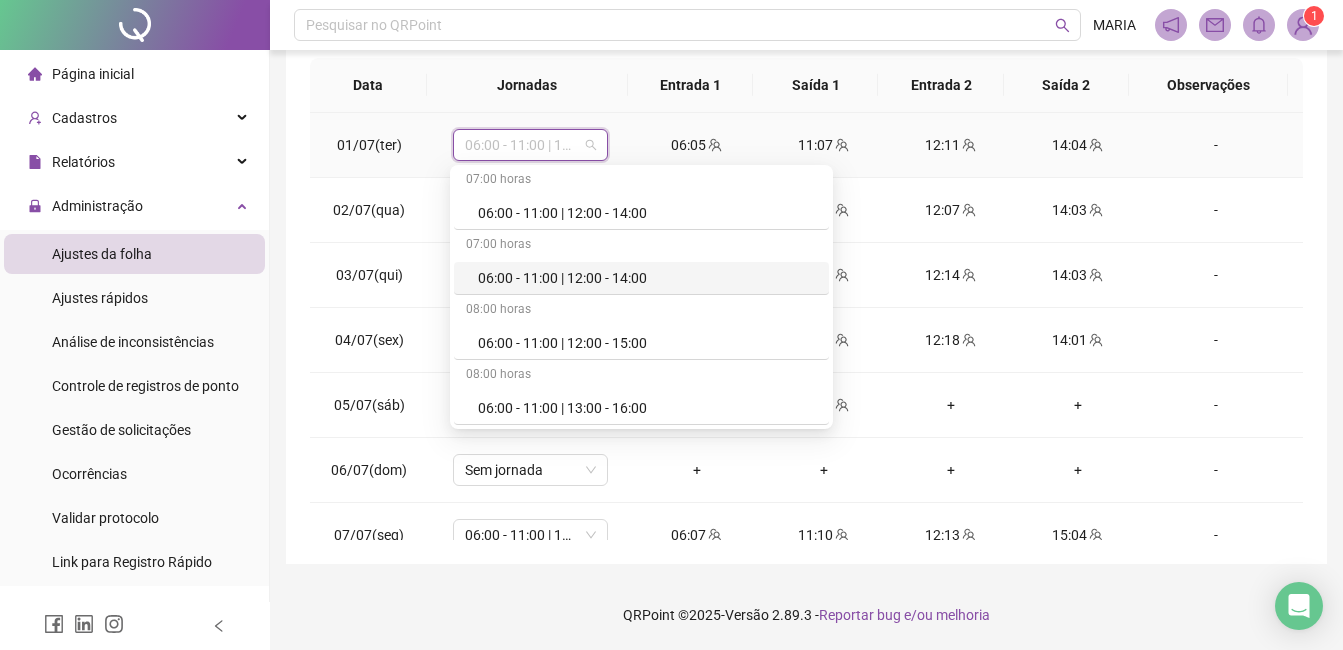 click on "06:00 - 11:00 | 12:00 - 14:00" at bounding box center (647, 278) 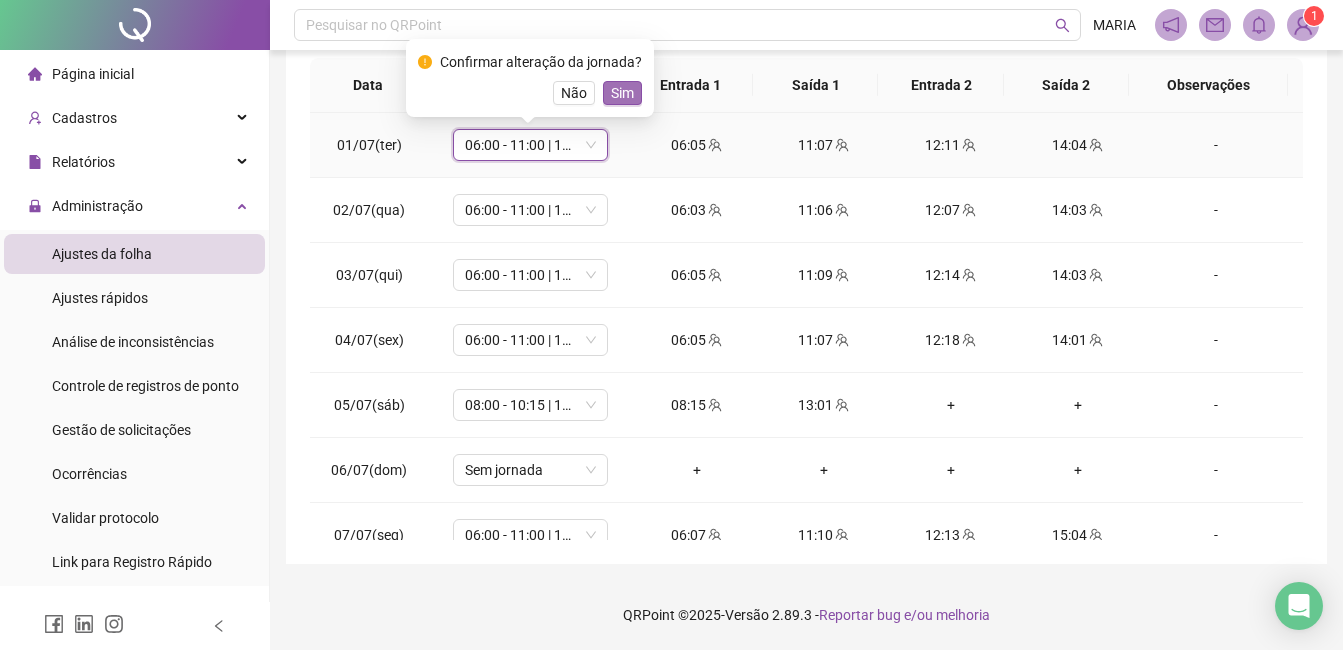 click on "Sim" at bounding box center (622, 93) 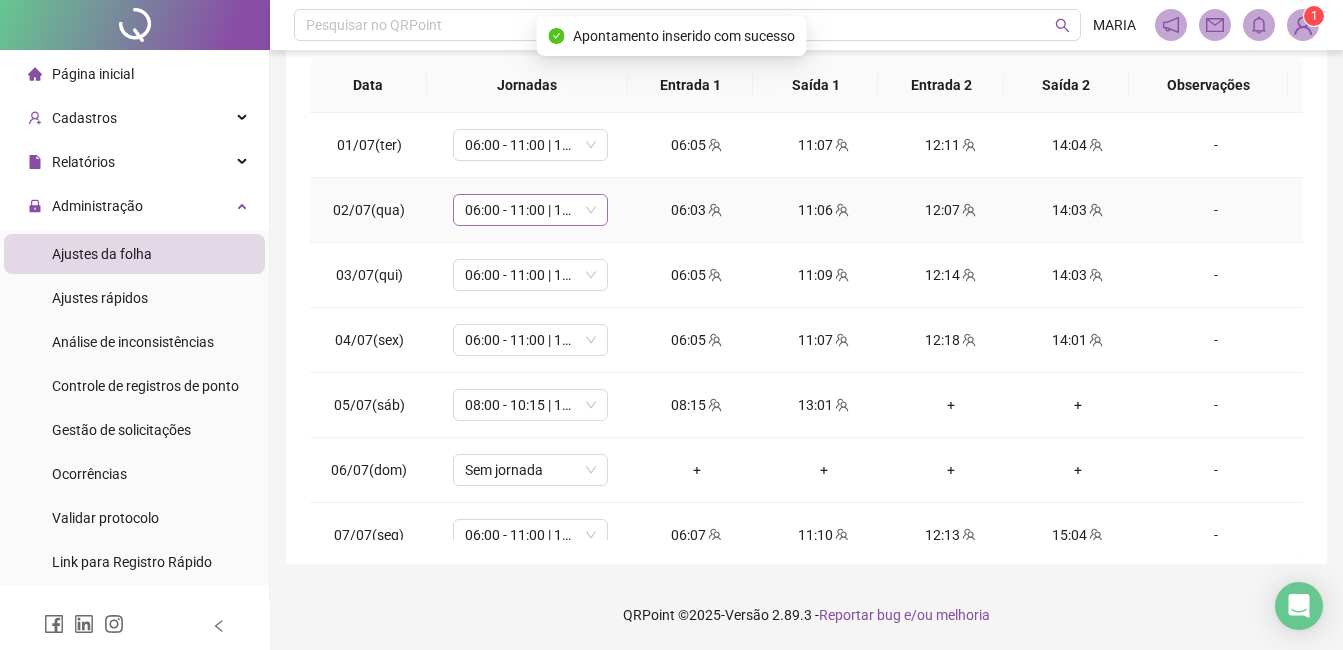 click on "06:00 - 11:00 | 12:00 - 14:00" at bounding box center [530, 210] 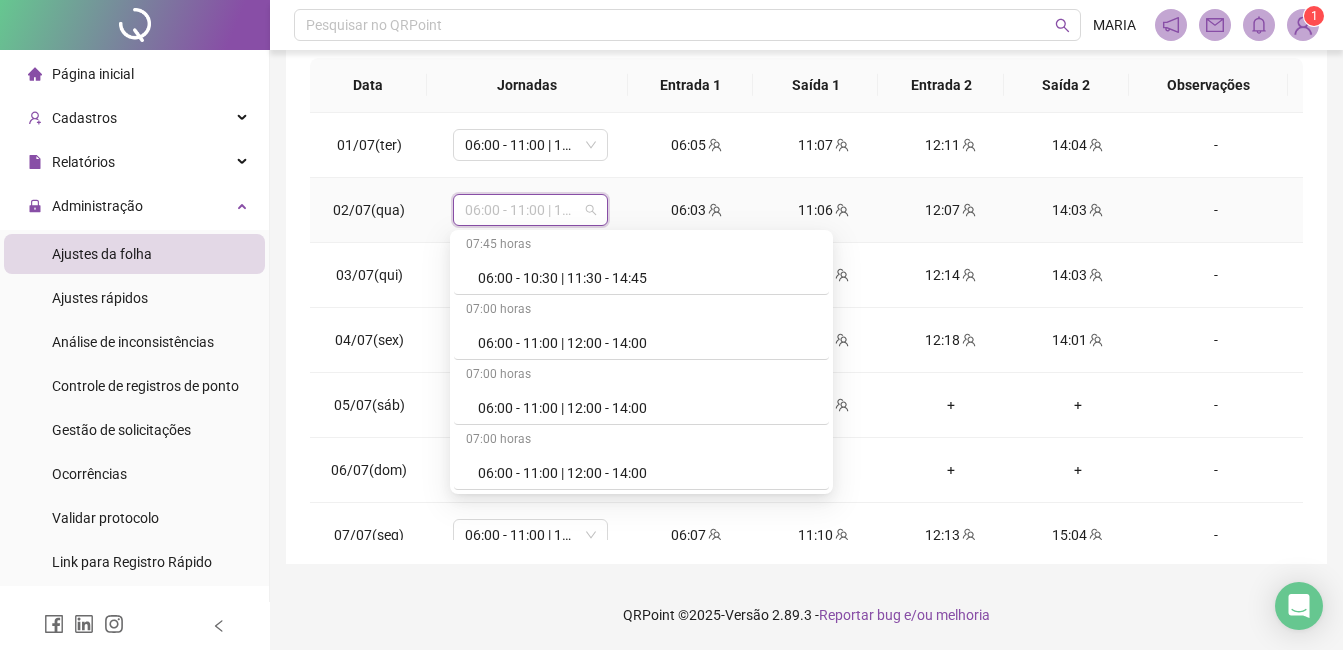 scroll, scrollTop: 784, scrollLeft: 0, axis: vertical 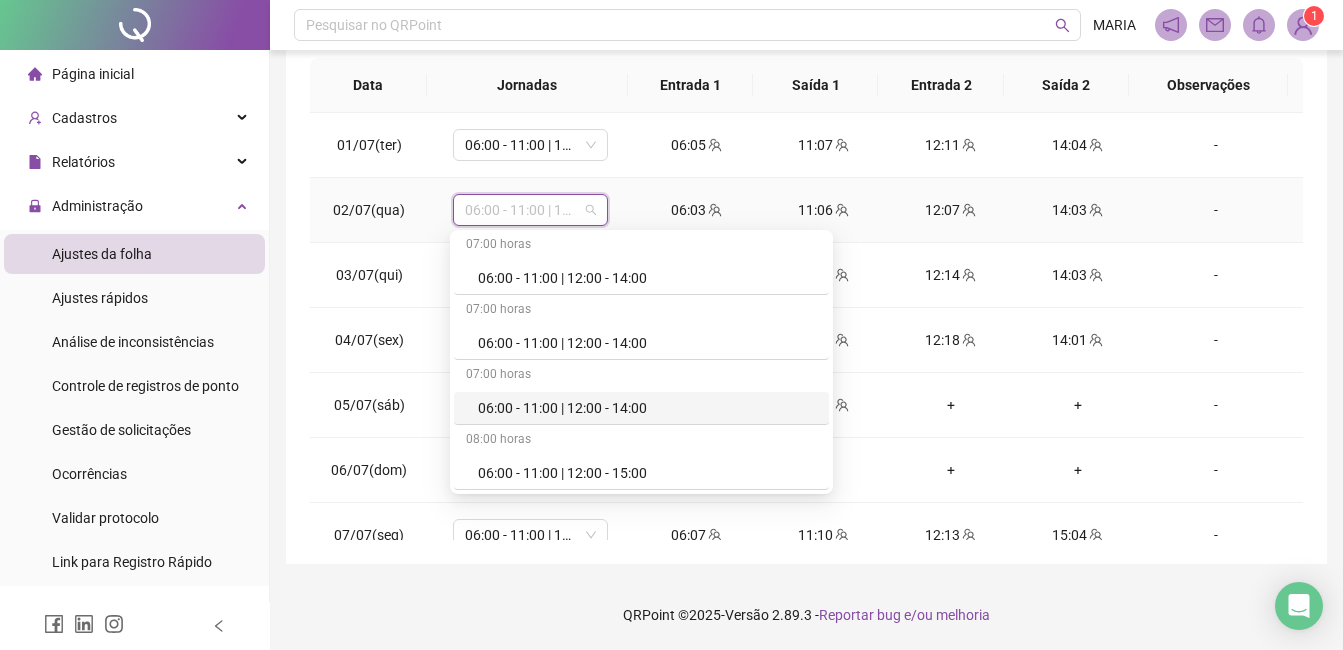 click on "06:00 - 11:00 | 12:00 - 14:00" at bounding box center [647, 408] 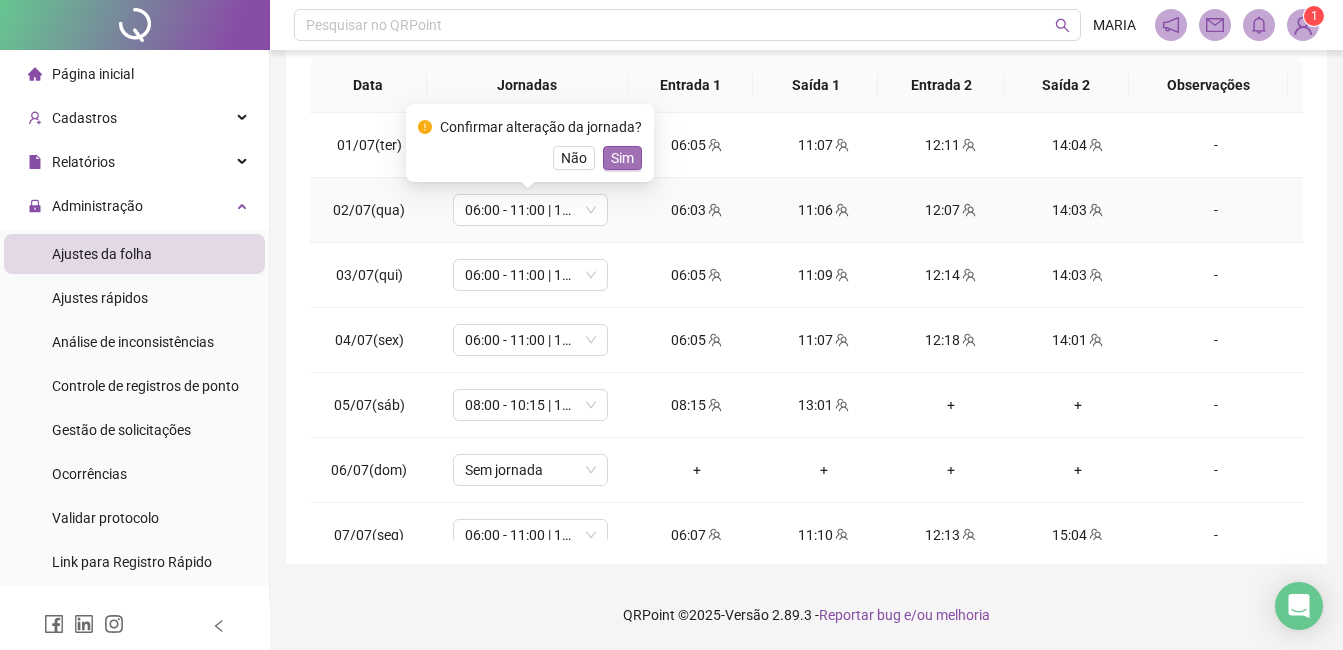 click on "Sim" at bounding box center (622, 158) 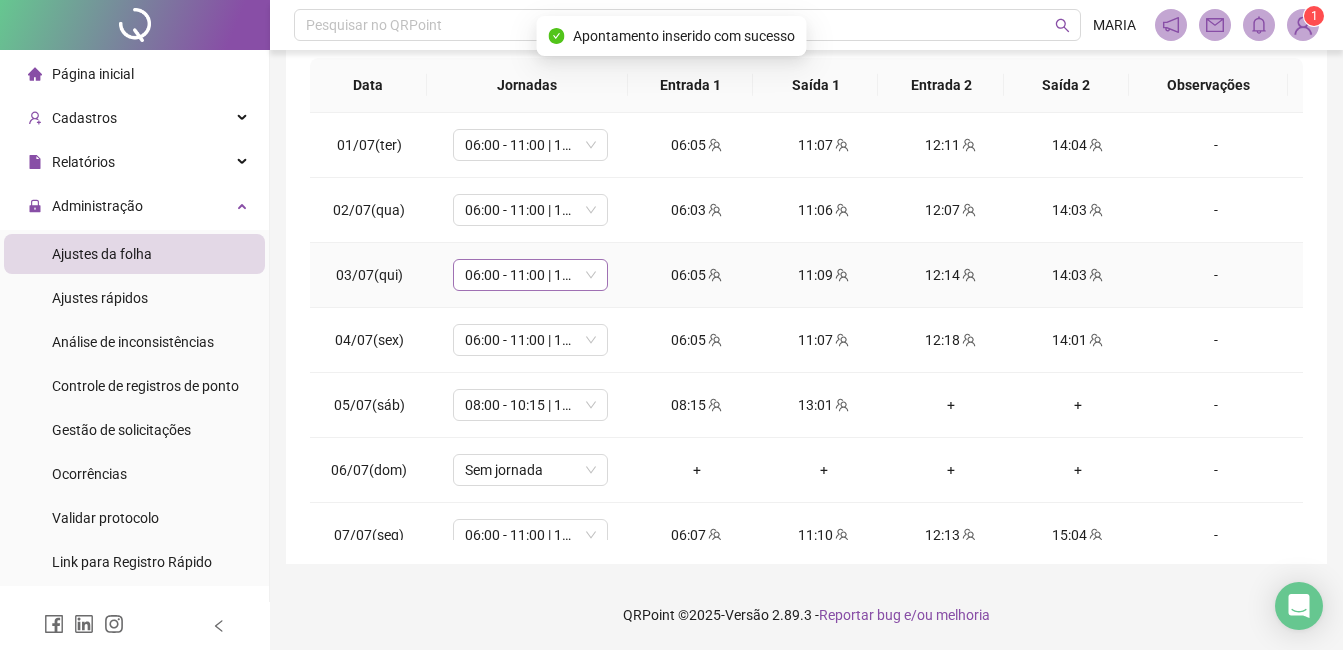 click on "06:00 - 11:00 | 12:00 - 14:00" at bounding box center (530, 275) 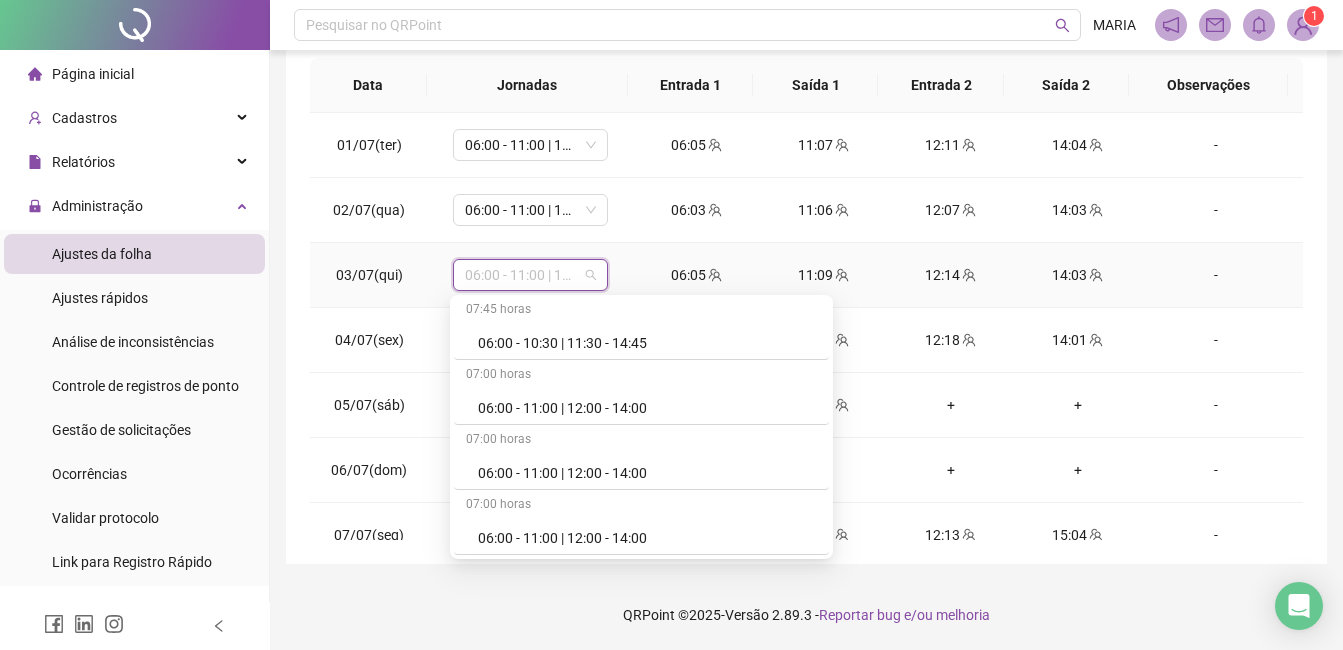 scroll, scrollTop: 784, scrollLeft: 0, axis: vertical 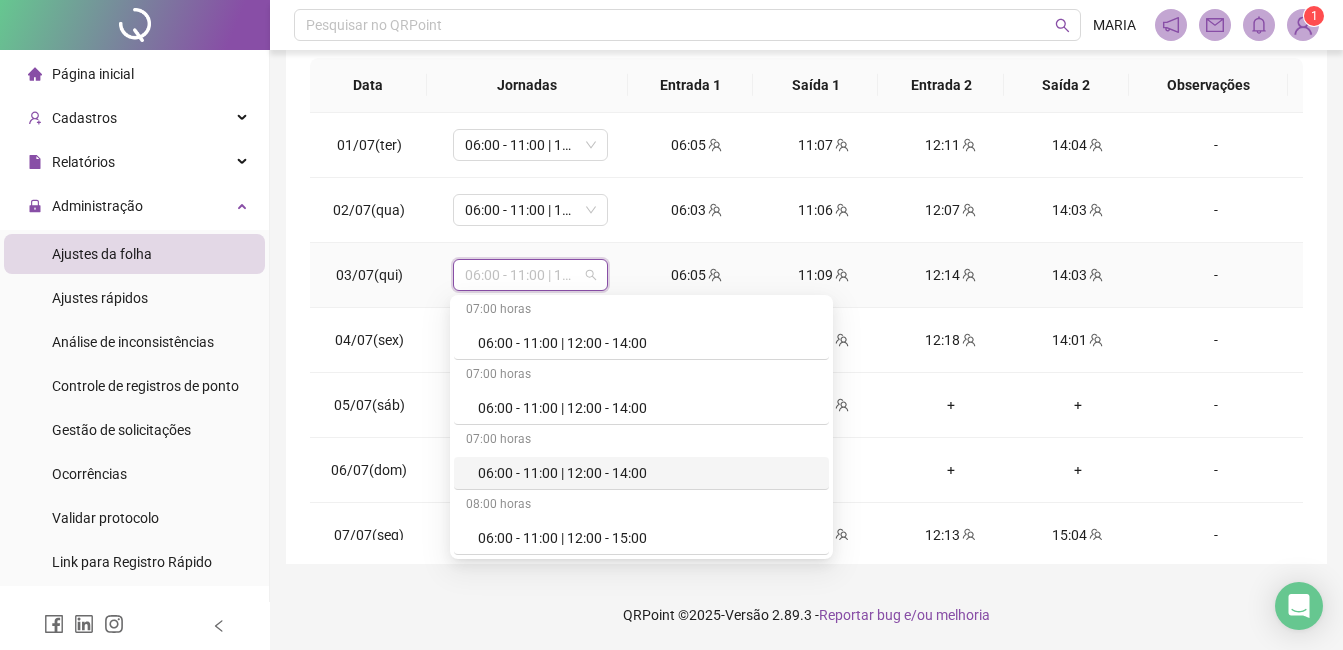 click on "06:00 - 11:00 | 12:00 - 14:00" at bounding box center [641, 473] 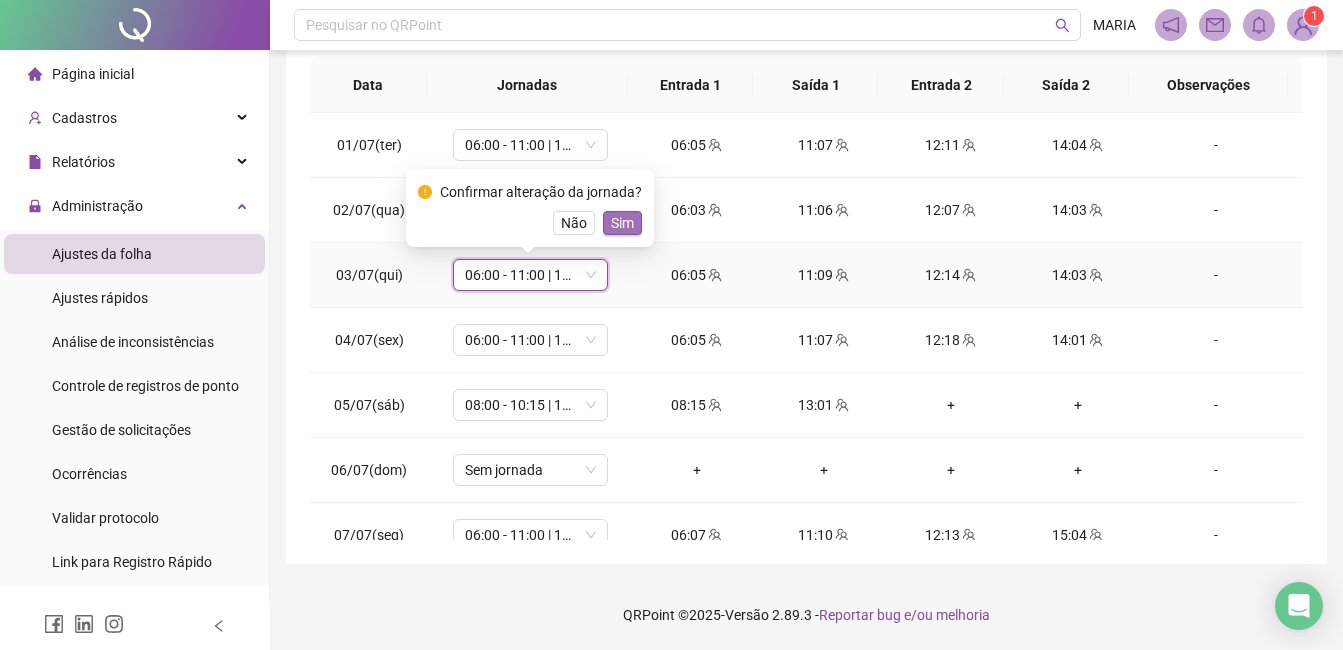click on "Sim" at bounding box center [622, 223] 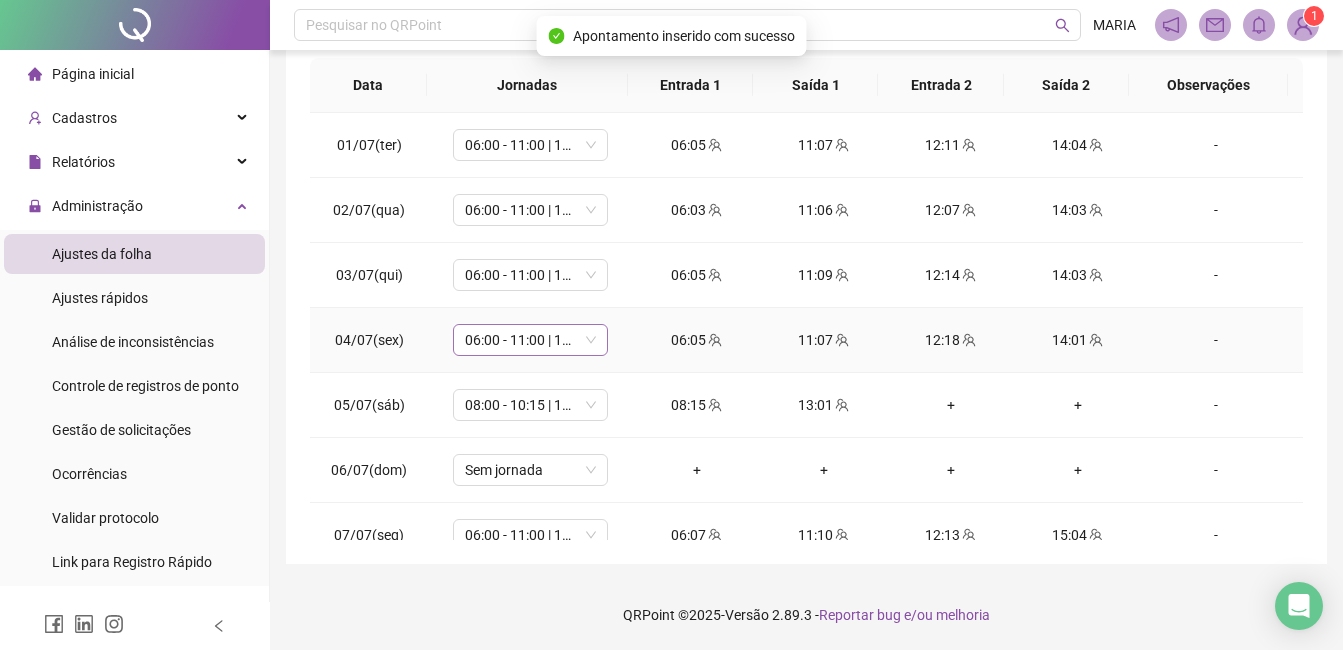 click on "06:00 - 11:00 | 12:00 - 14:00" at bounding box center [530, 340] 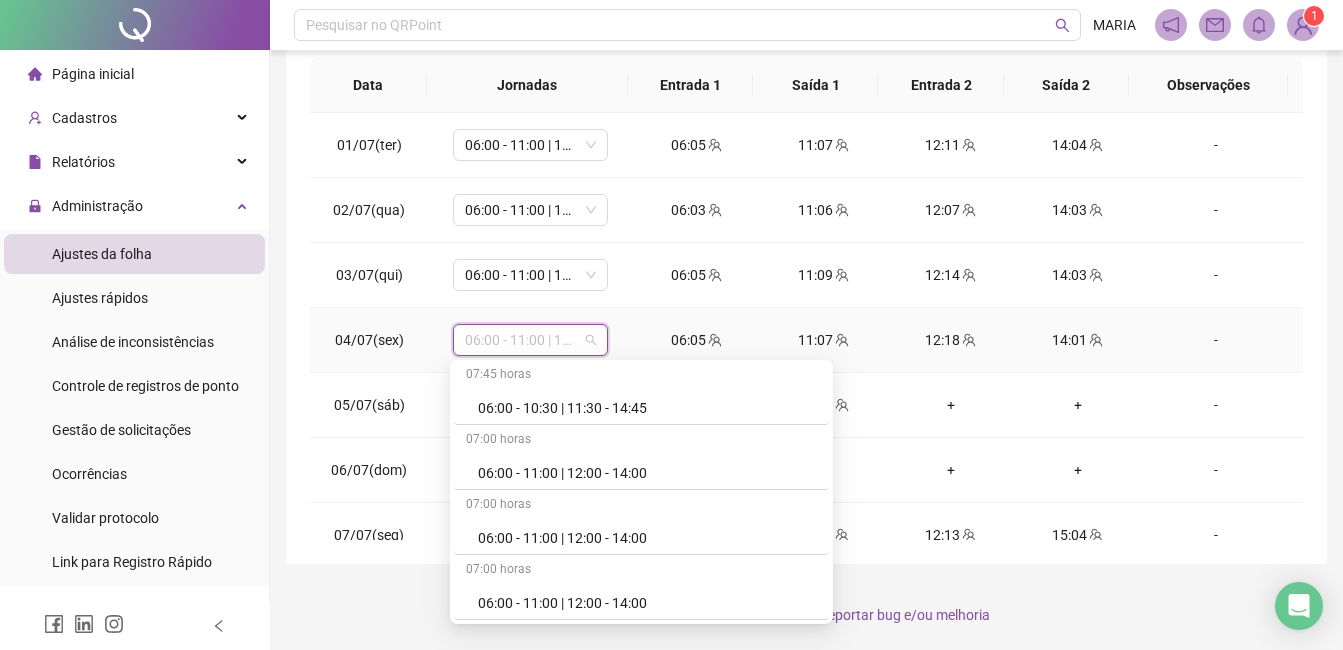 scroll, scrollTop: 784, scrollLeft: 0, axis: vertical 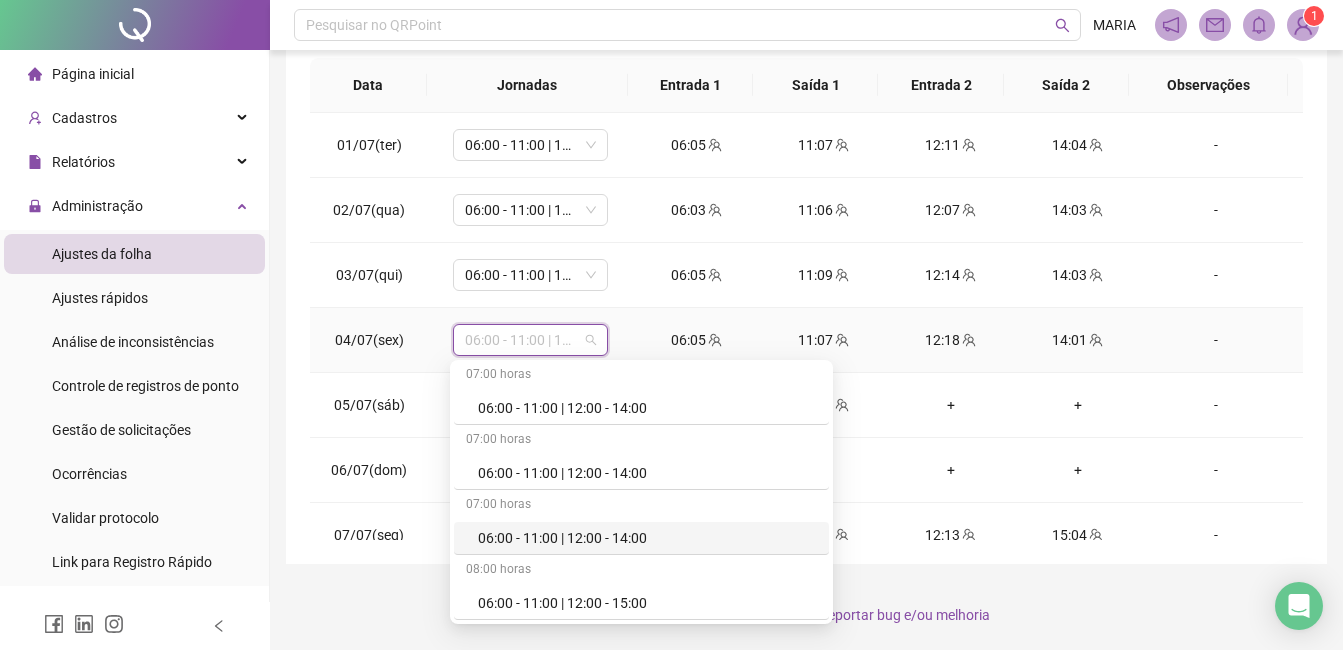 click on "06:00 - 11:00 | 12:00 - 14:00" at bounding box center [647, 538] 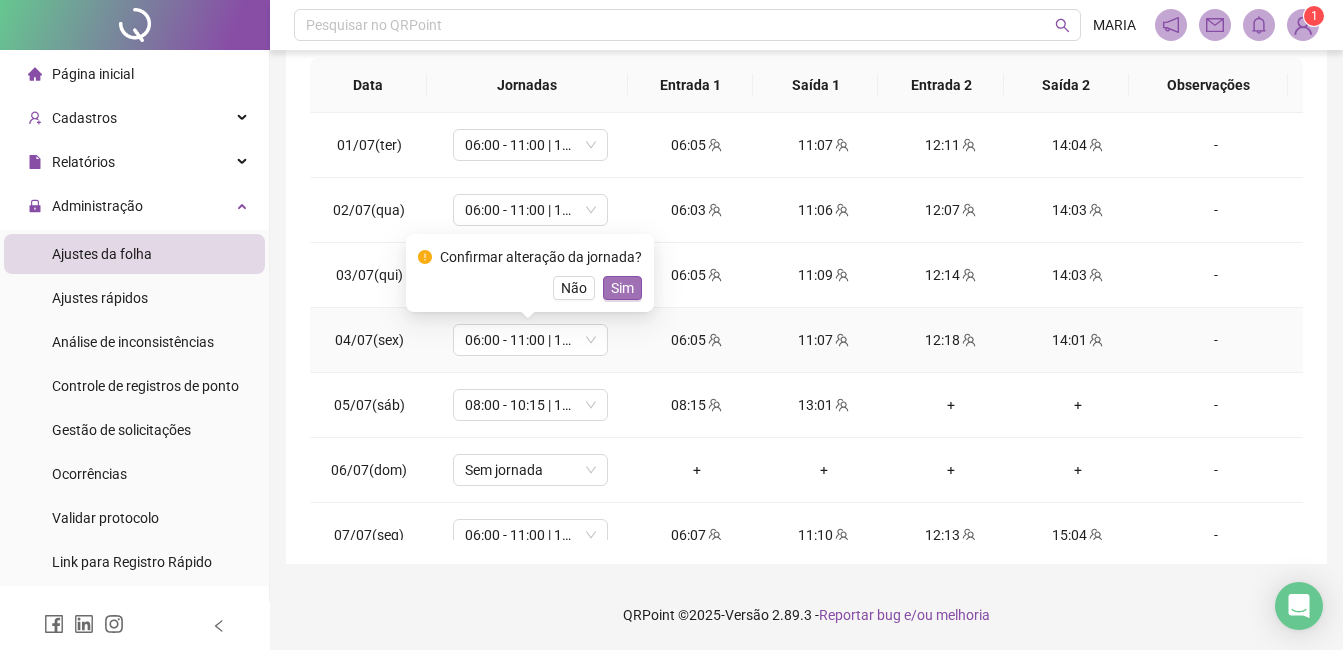 click on "Sim" at bounding box center (622, 288) 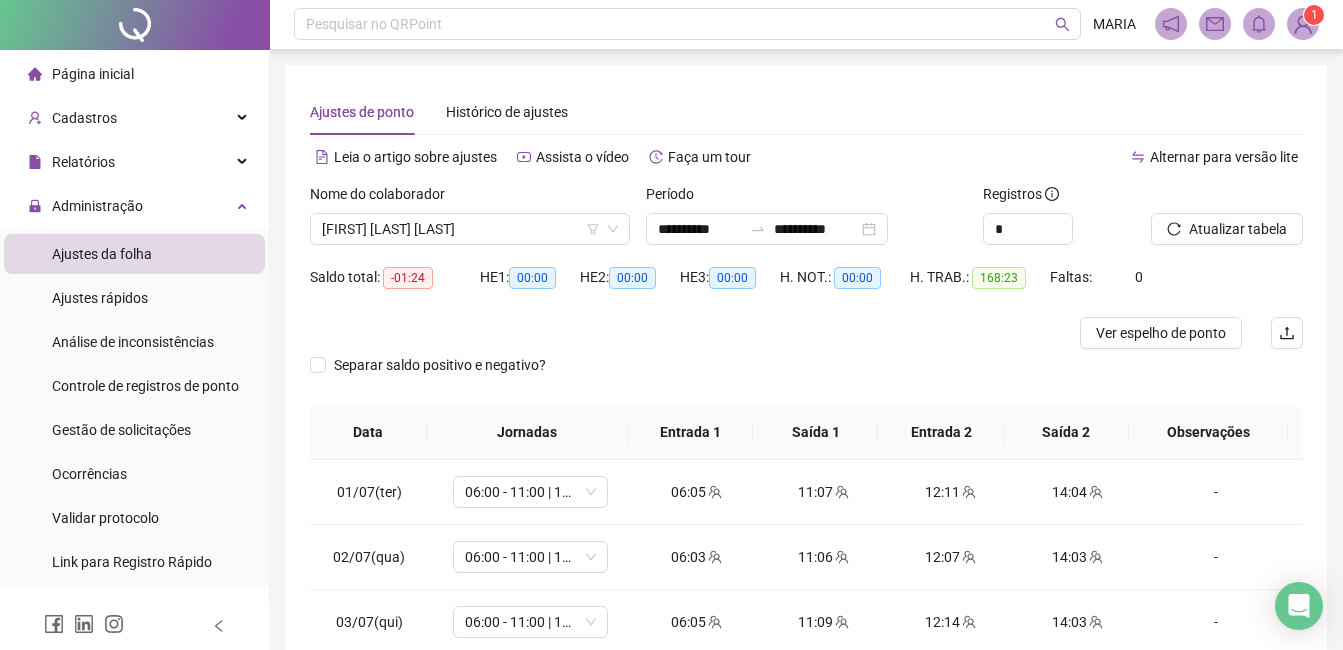 scroll, scrollTop: 0, scrollLeft: 0, axis: both 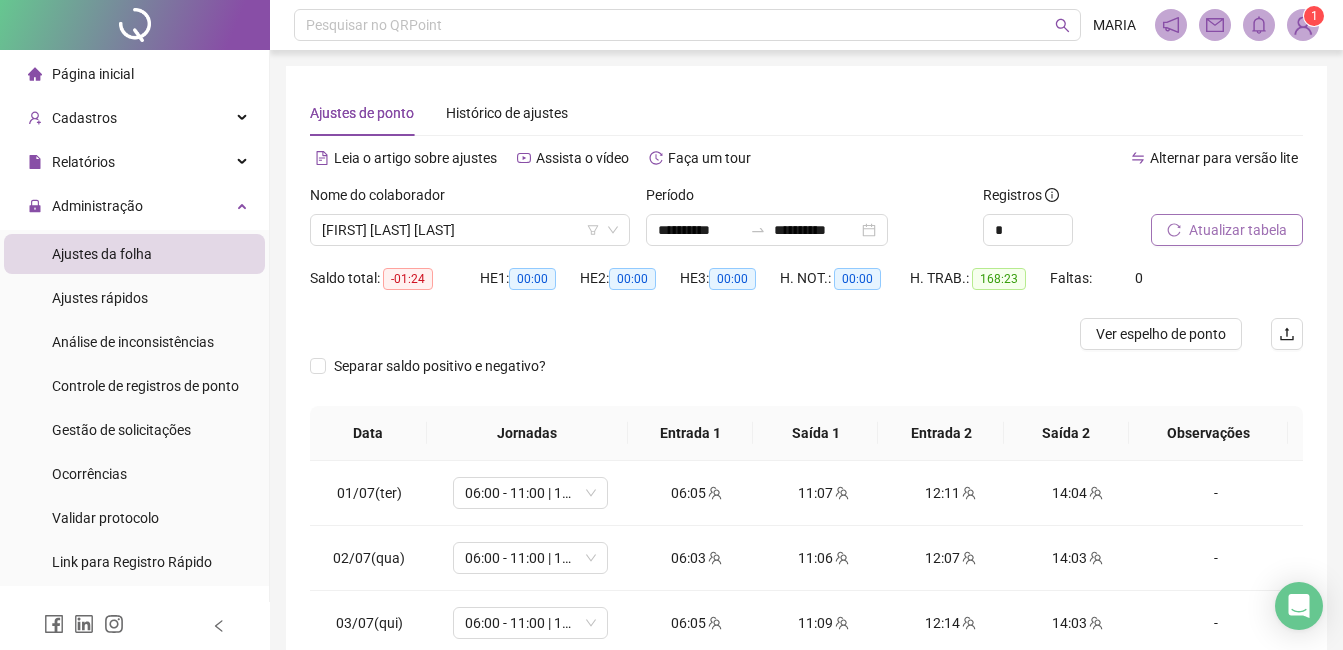 click on "Atualizar tabela" at bounding box center [1238, 230] 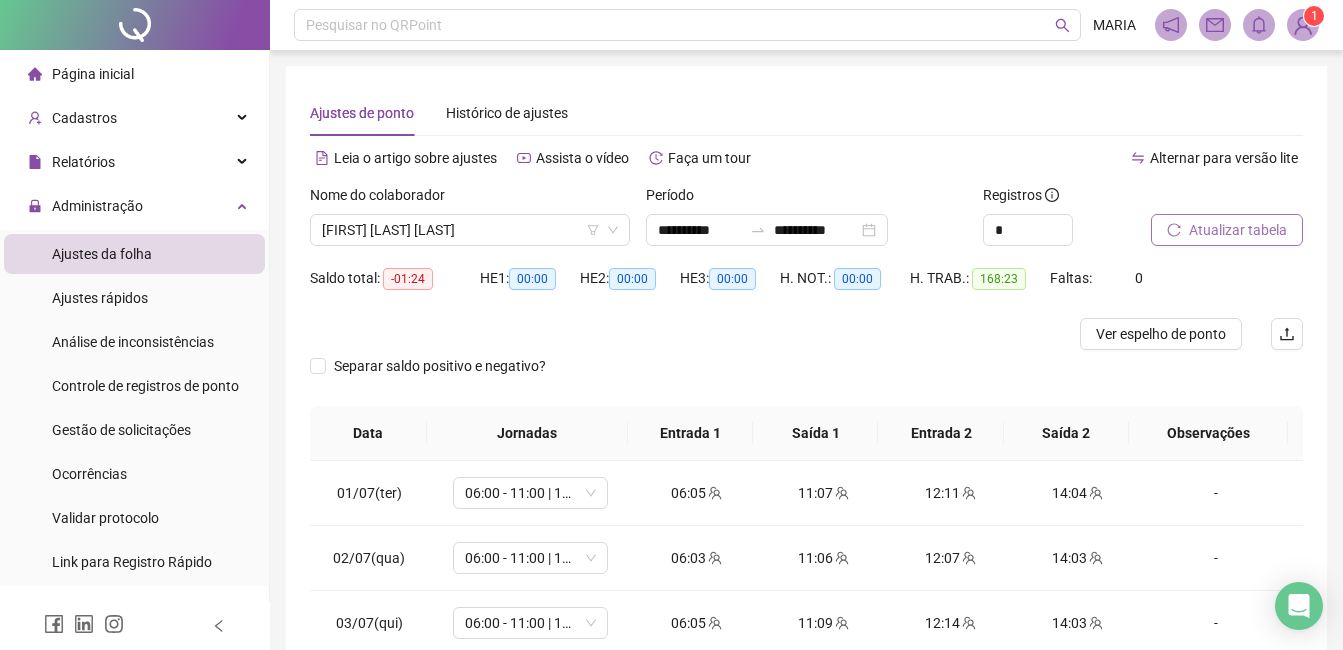 click on "Atualizar tabela" at bounding box center (1238, 230) 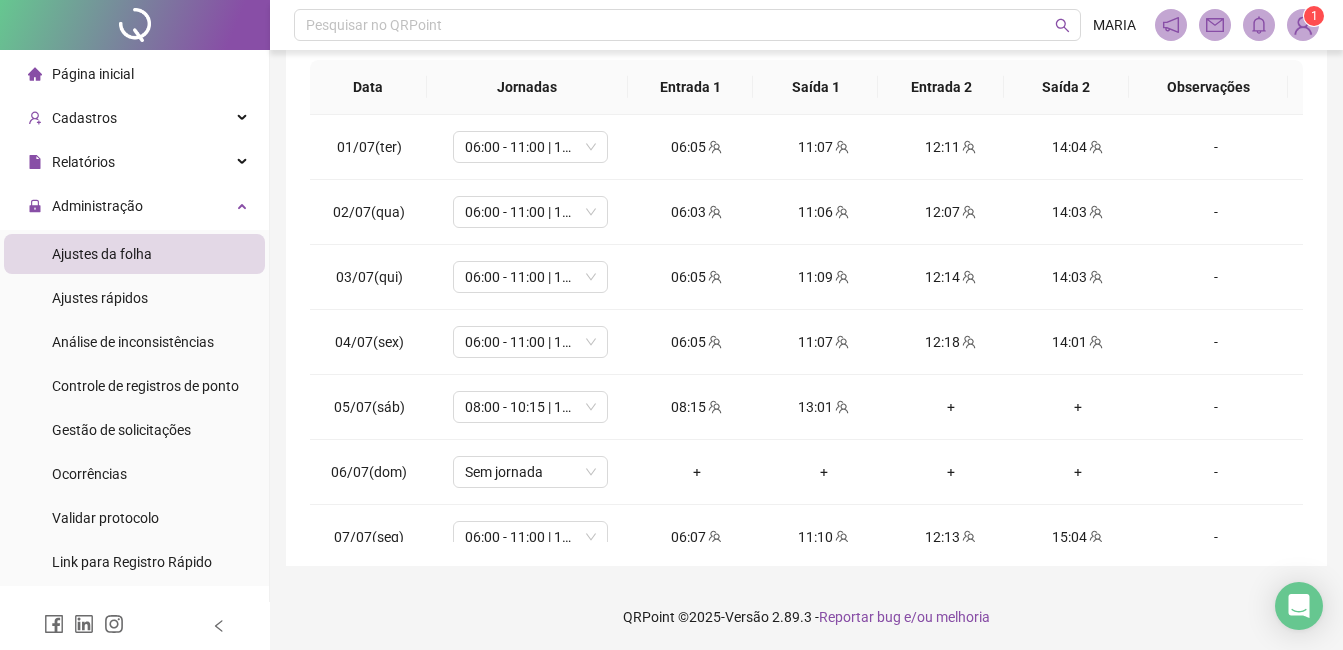 scroll, scrollTop: 348, scrollLeft: 0, axis: vertical 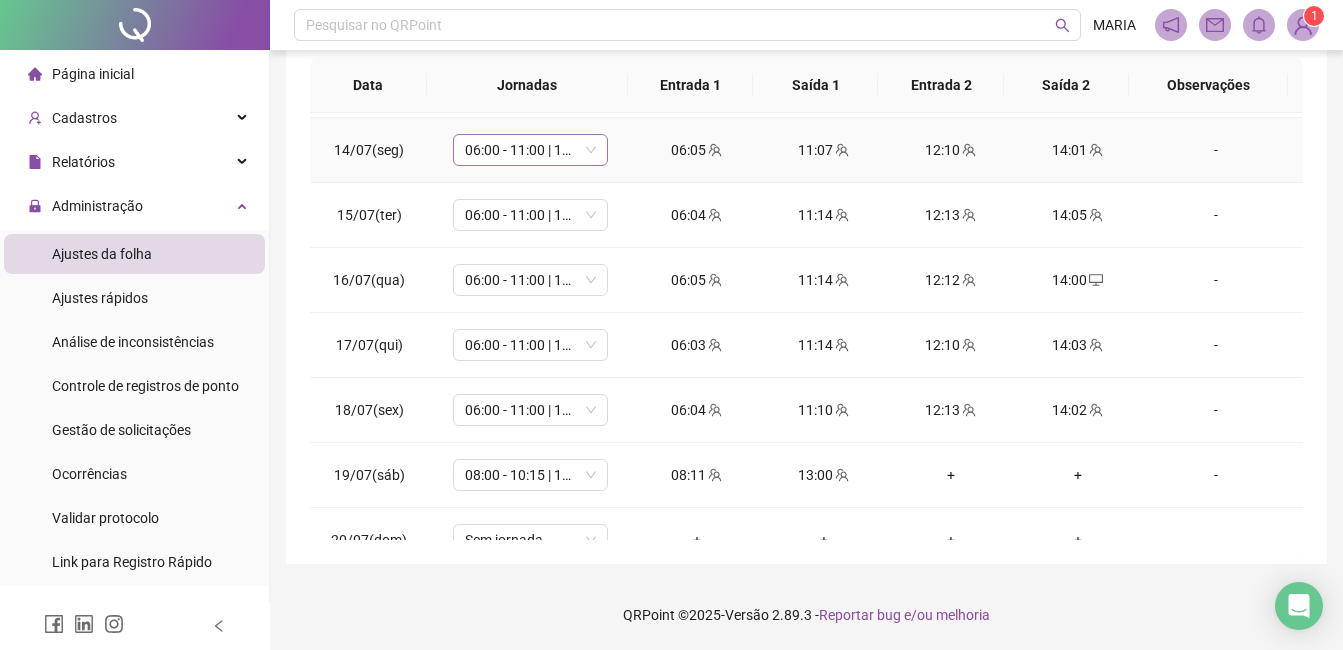 click on "06:00 - 11:00 | 12:00 - 14:00" at bounding box center (530, 150) 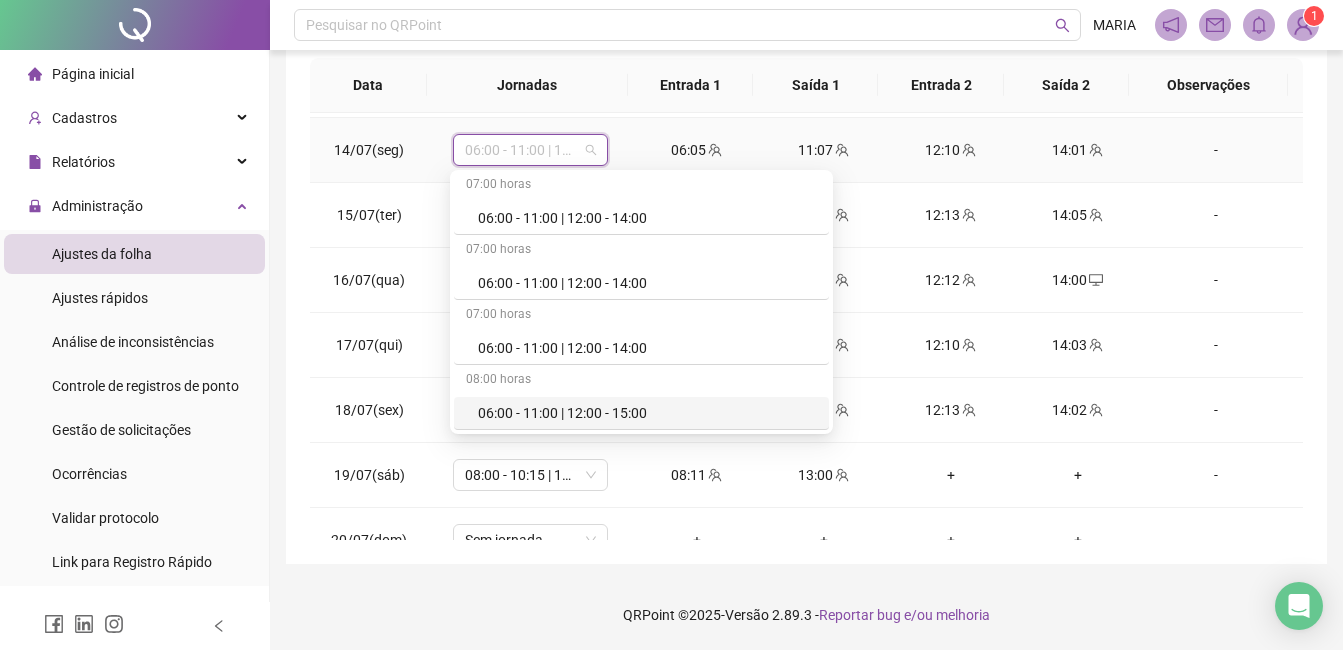 scroll, scrollTop: 849, scrollLeft: 0, axis: vertical 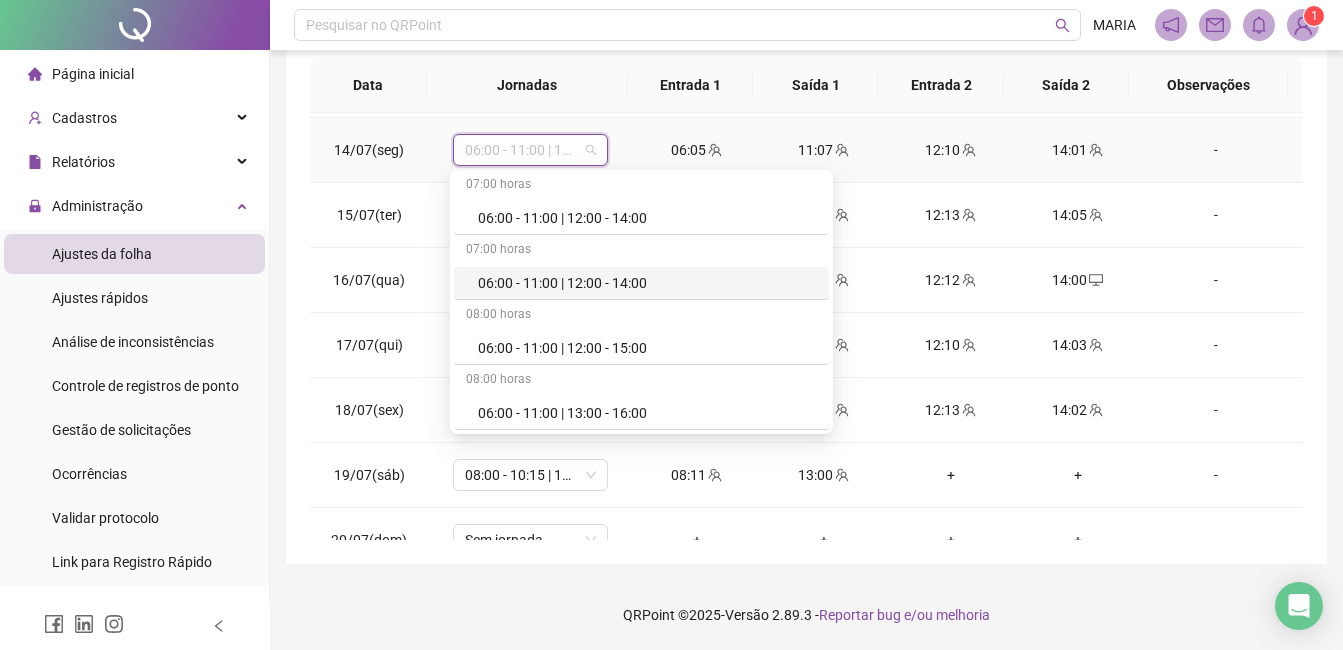click on "06:00 - 11:00 | 12:00 - 14:00" at bounding box center [647, 283] 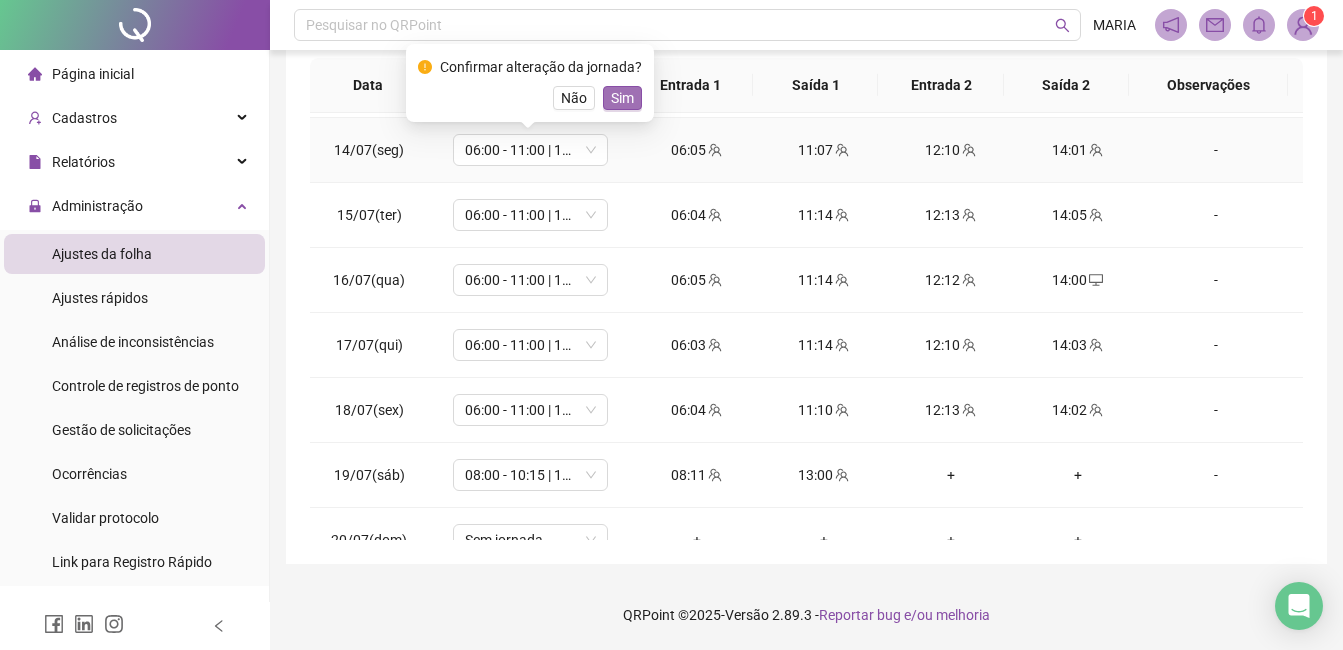 click on "Sim" at bounding box center (622, 98) 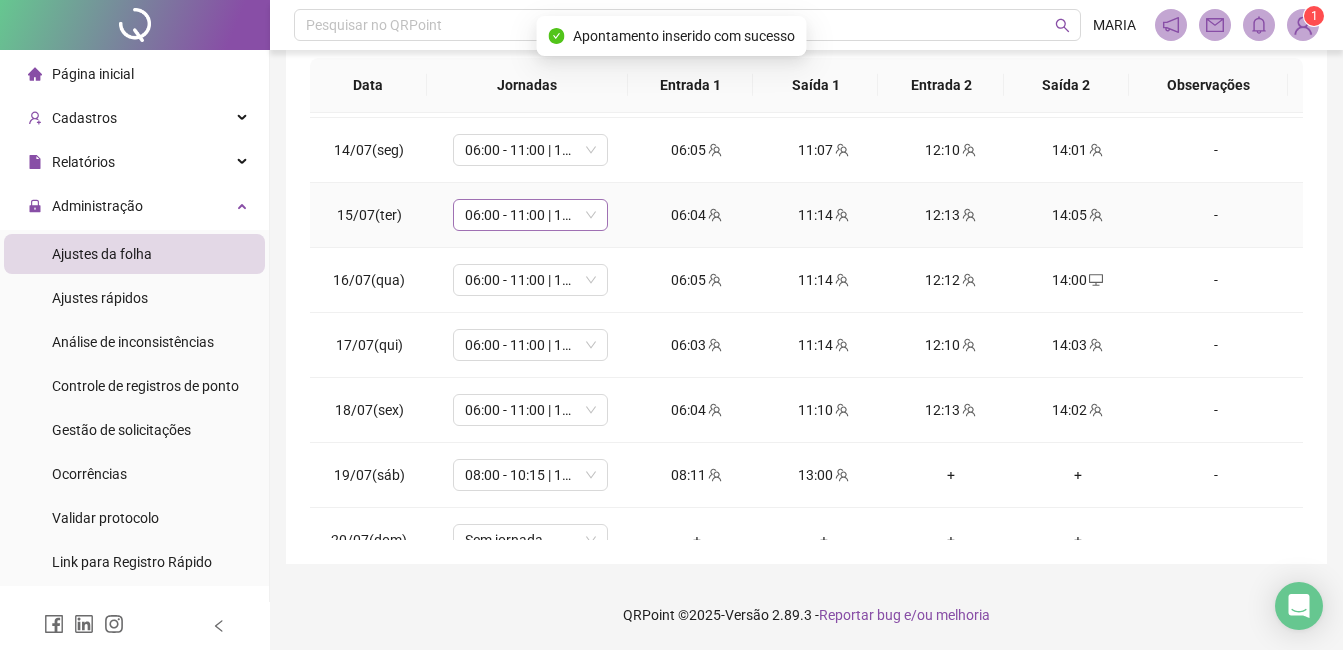 click on "06:00 - 11:00 | 12:00 - 14:00" at bounding box center (530, 215) 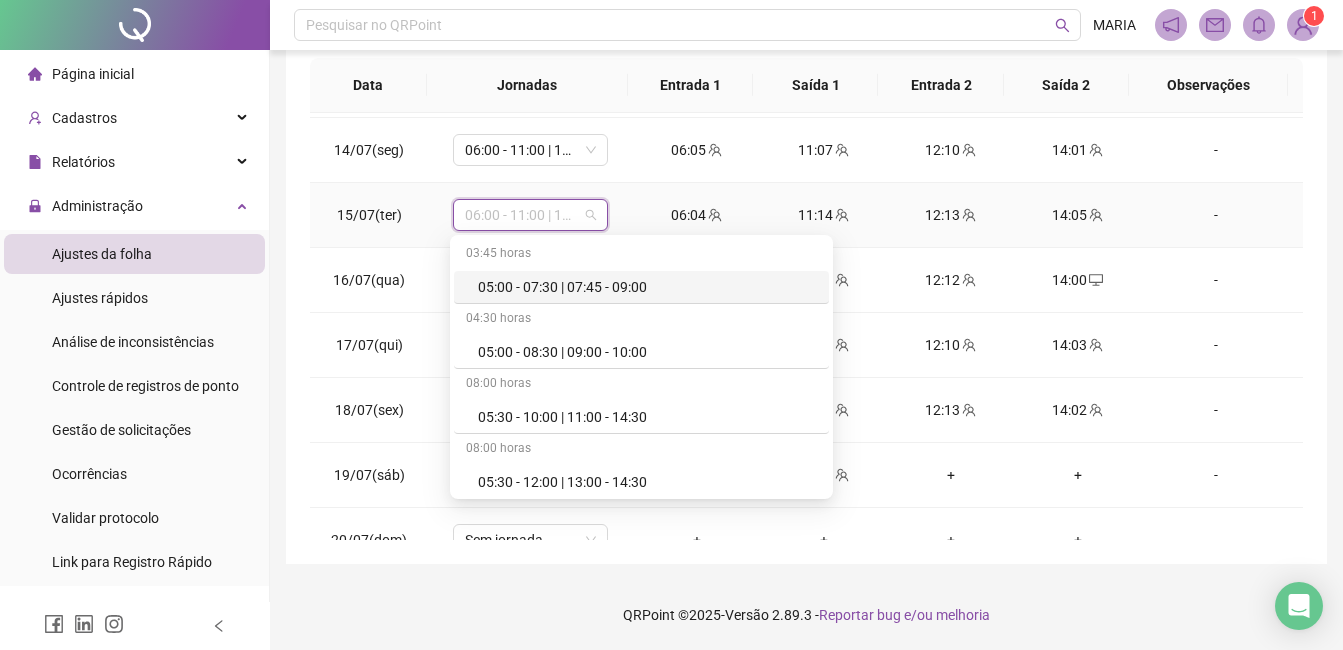 click on "06:00 - 11:00 | 12:00 - 14:00" at bounding box center (530, 215) 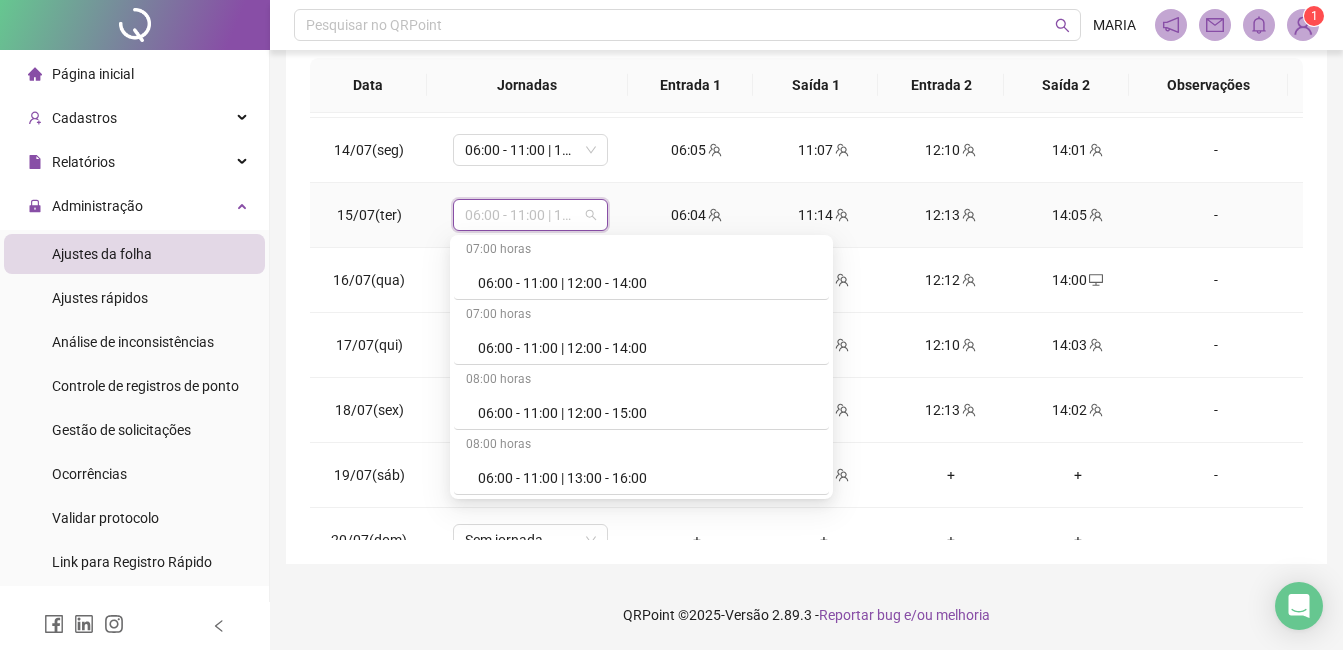scroll, scrollTop: 914, scrollLeft: 0, axis: vertical 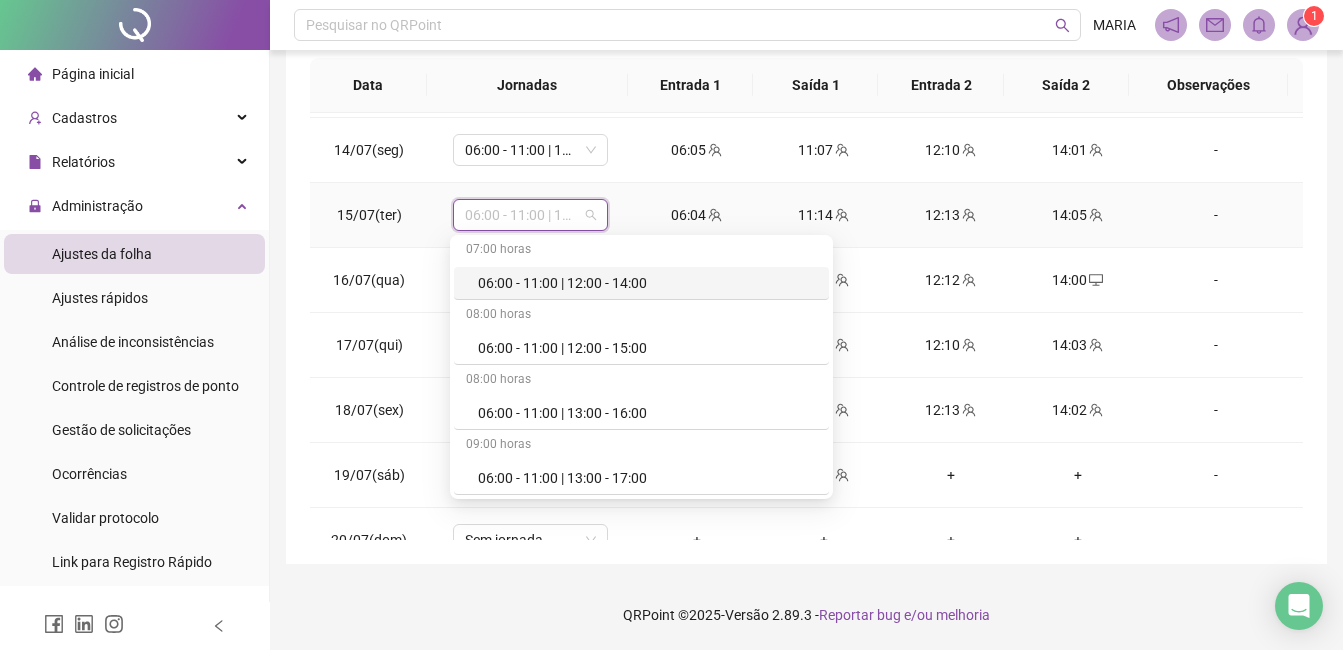 click on "06:00 - 11:00 | 12:00 - 14:00" at bounding box center [647, 283] 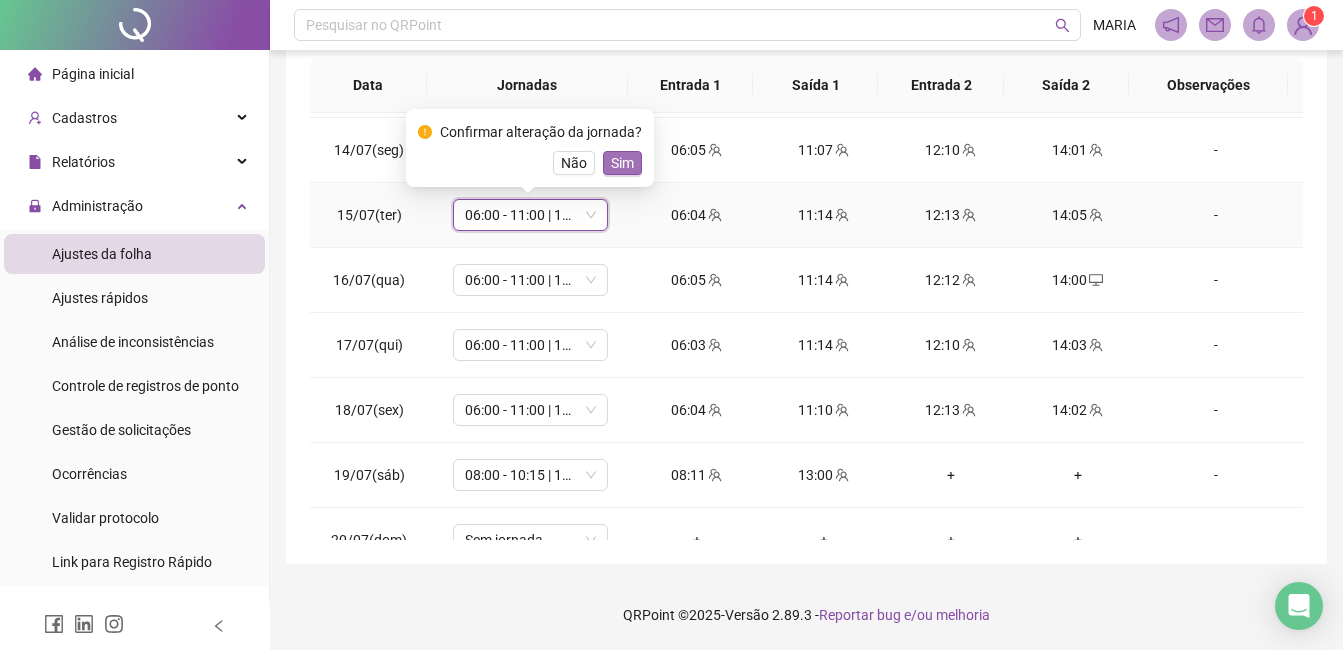 click on "Sim" at bounding box center (622, 163) 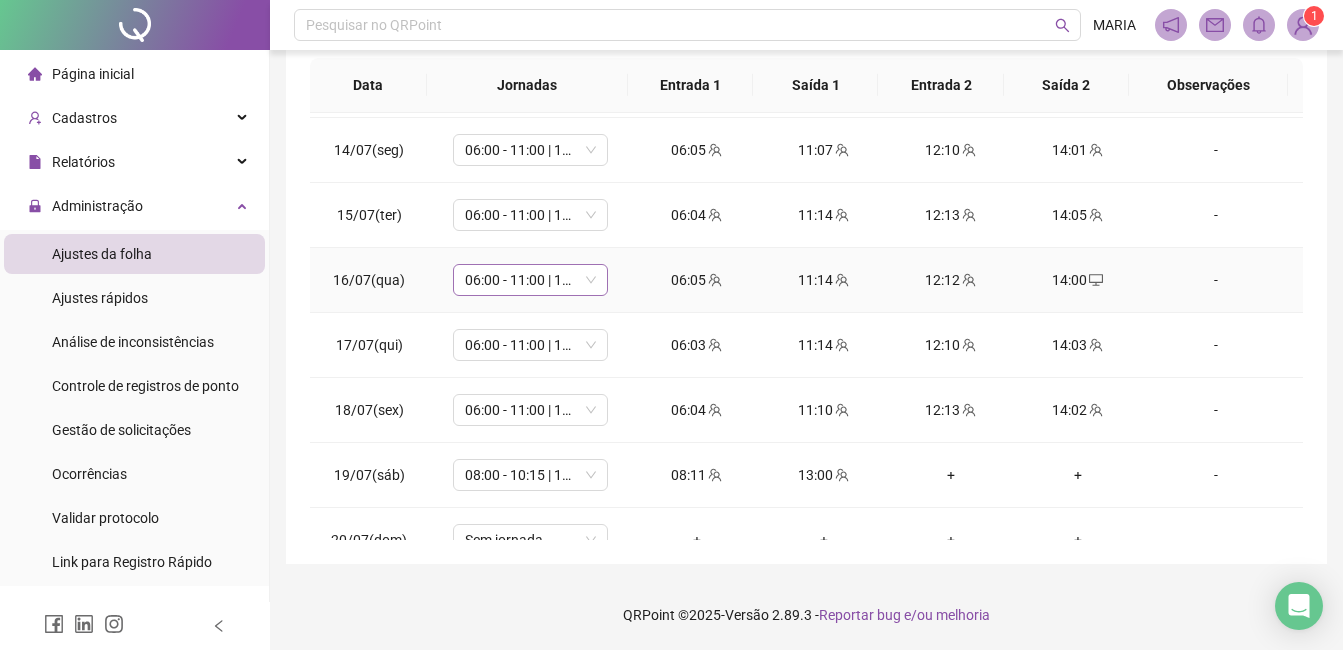 click on "06:00 - 11:00 | 12:00 - 14:00" at bounding box center (530, 280) 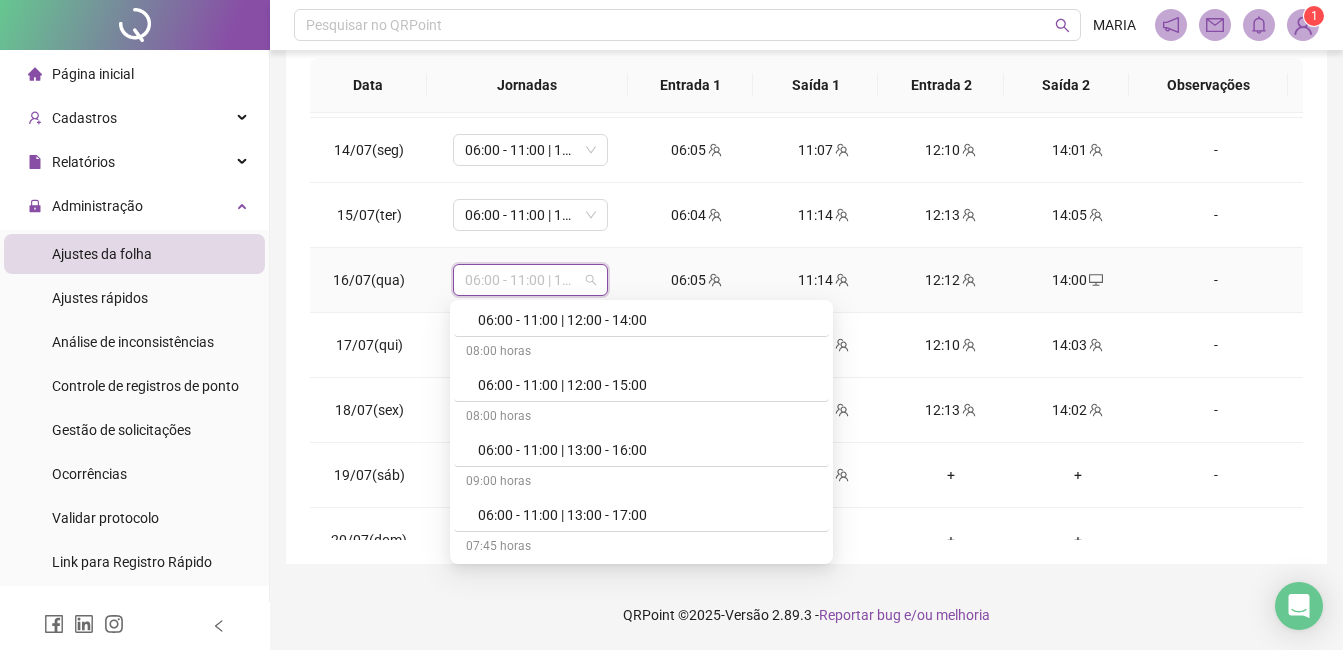 scroll, scrollTop: 877, scrollLeft: 0, axis: vertical 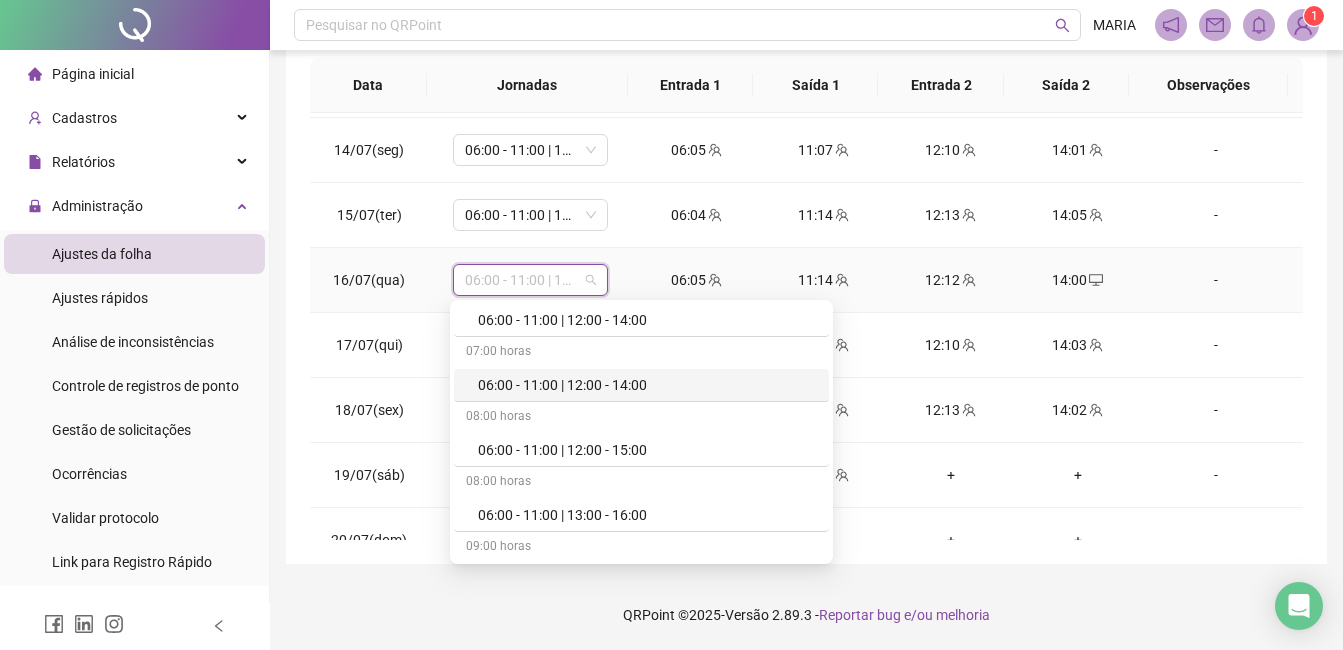 click on "06:00 - 11:00 | 12:00 - 14:00" at bounding box center [647, 385] 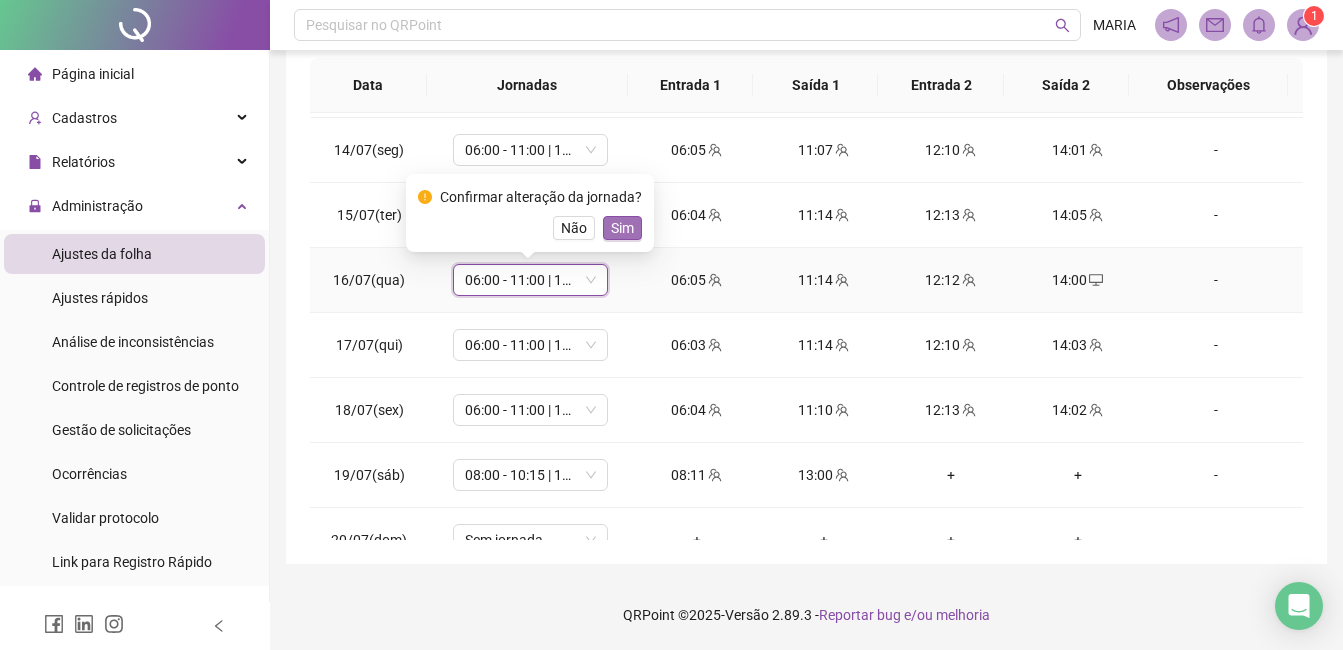 click on "Sim" at bounding box center (622, 228) 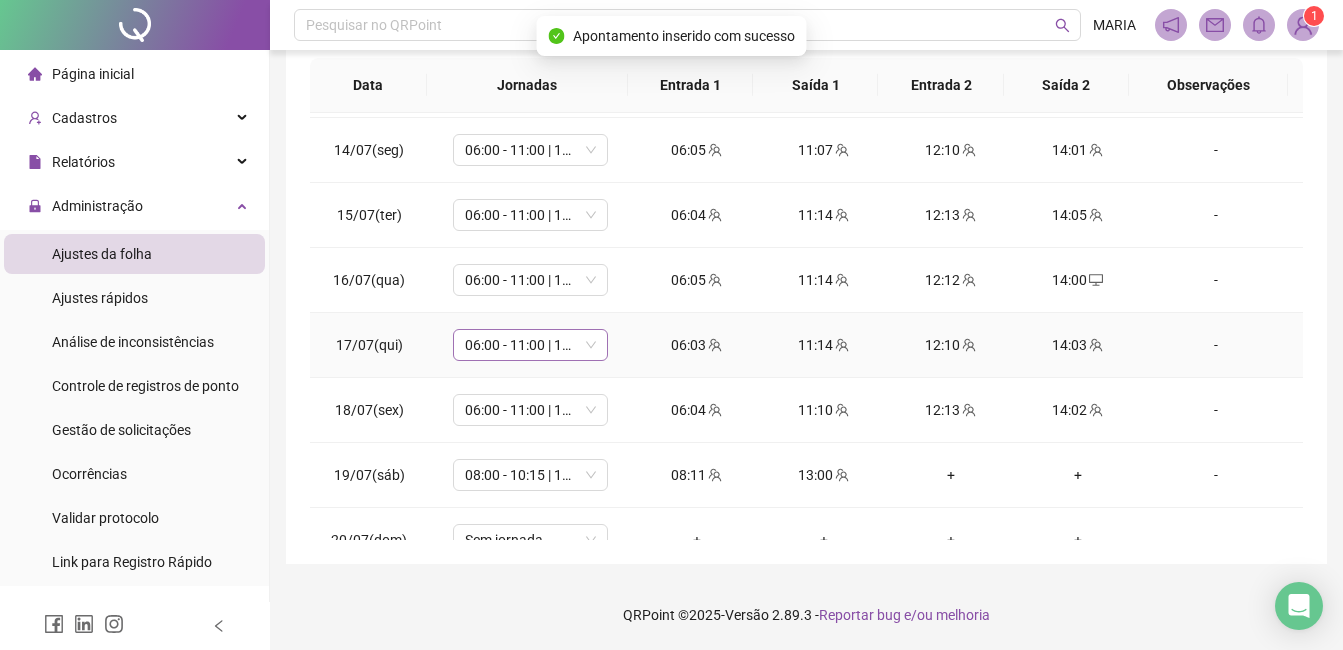 click on "06:00 - 11:00 | 12:00 - 14:00" at bounding box center (530, 345) 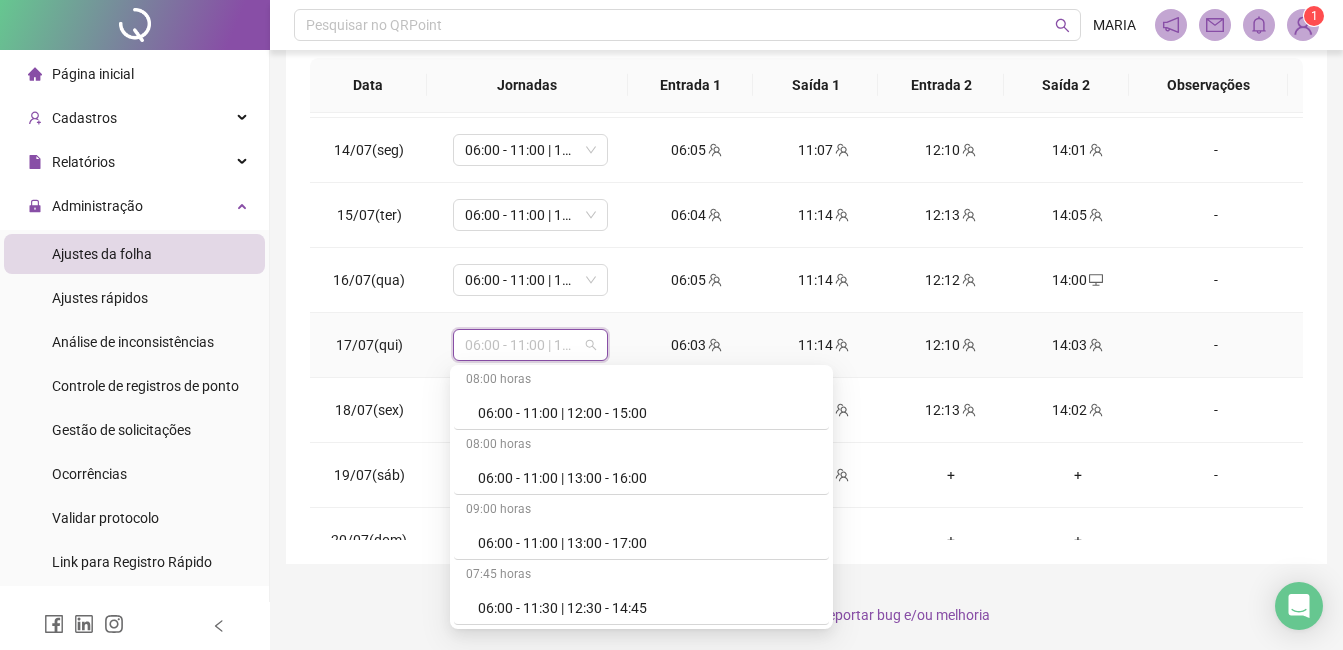 scroll, scrollTop: 942, scrollLeft: 0, axis: vertical 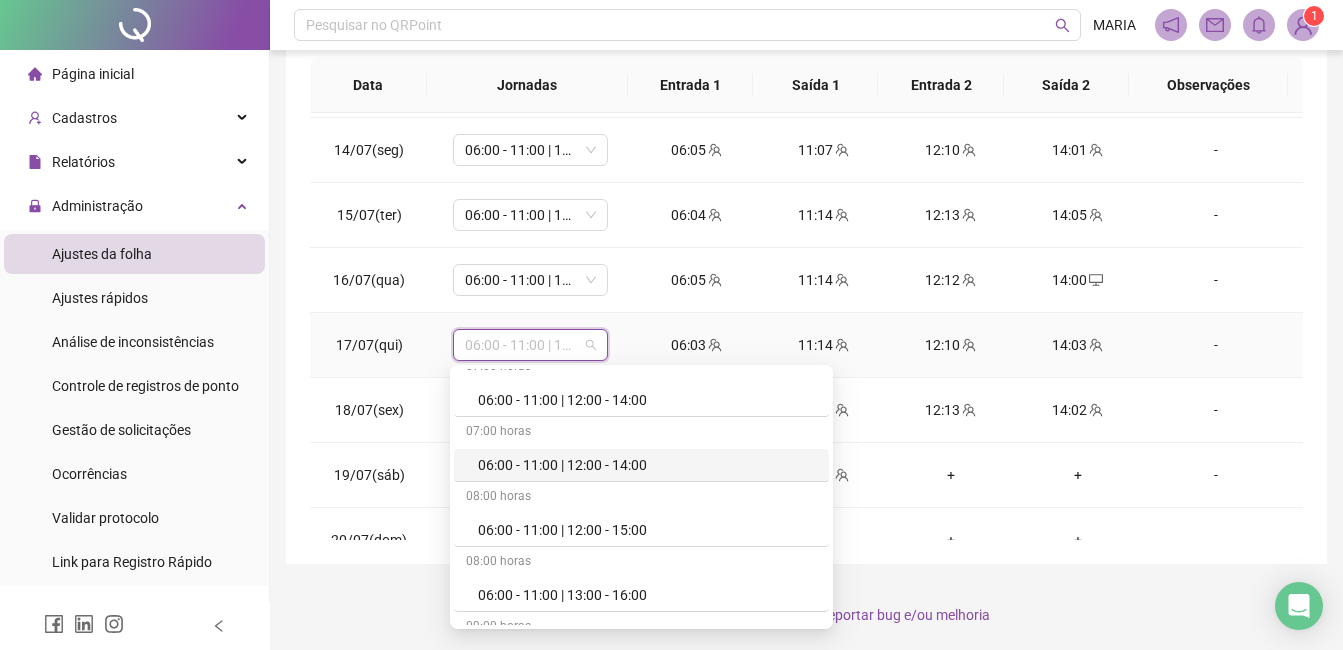 click on "06:00 - 11:00 | 12:00 - 14:00" at bounding box center [647, 465] 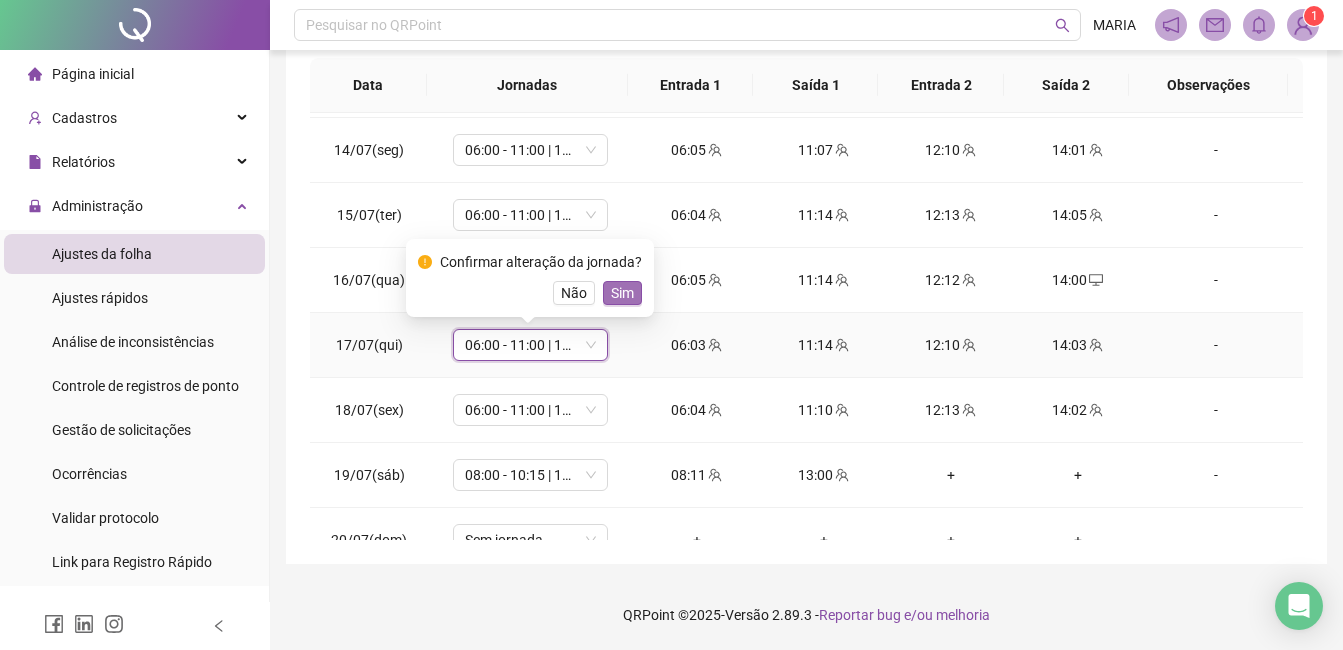 click on "Sim" at bounding box center [622, 293] 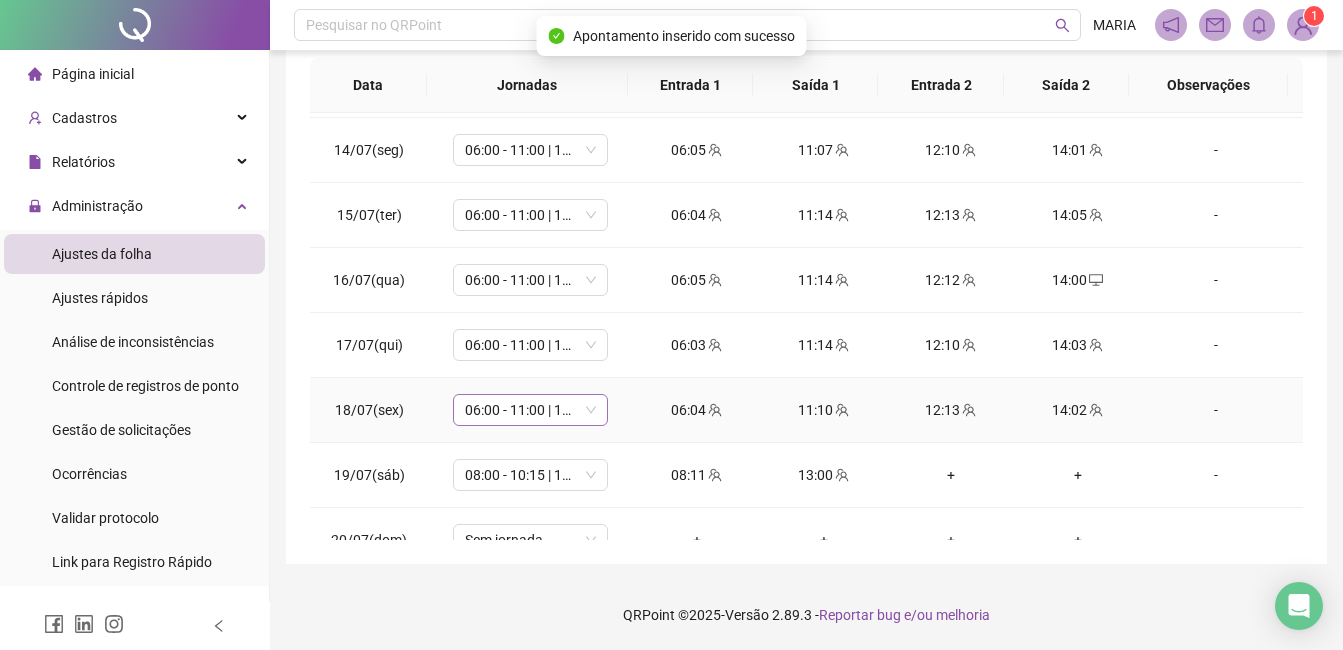 click on "06:00 - 11:00 | 12:00 - 14:00" at bounding box center [530, 410] 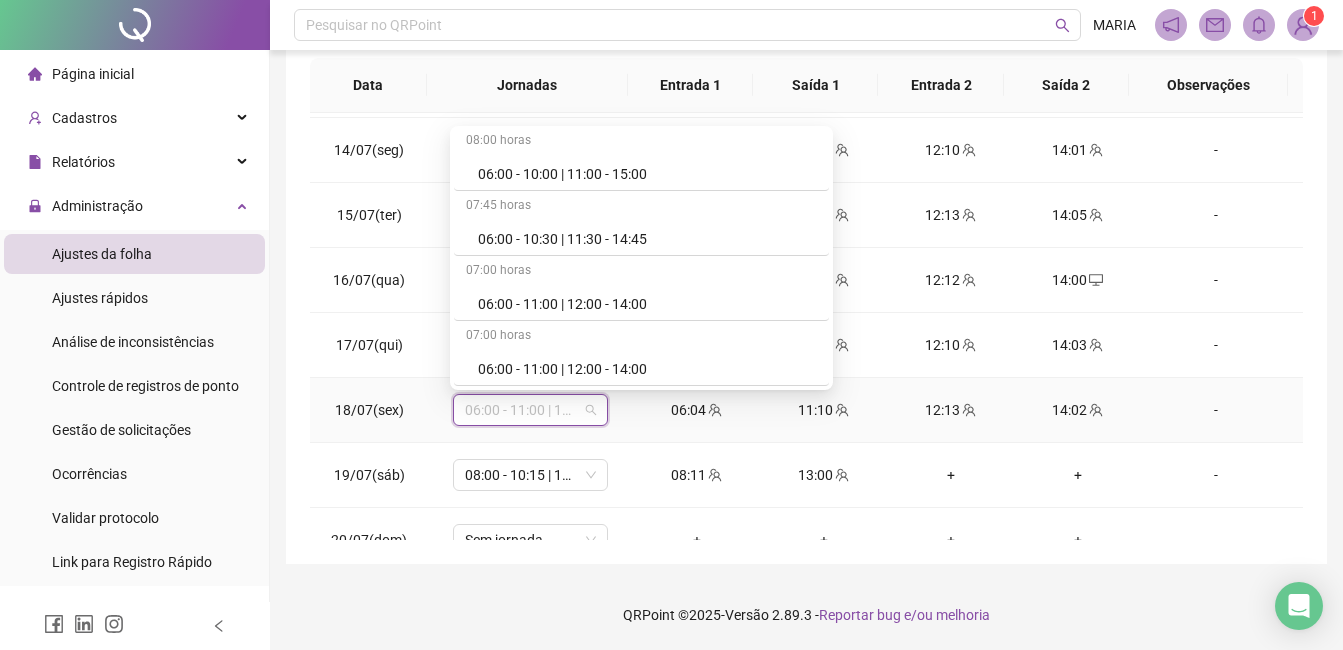 scroll, scrollTop: 849, scrollLeft: 0, axis: vertical 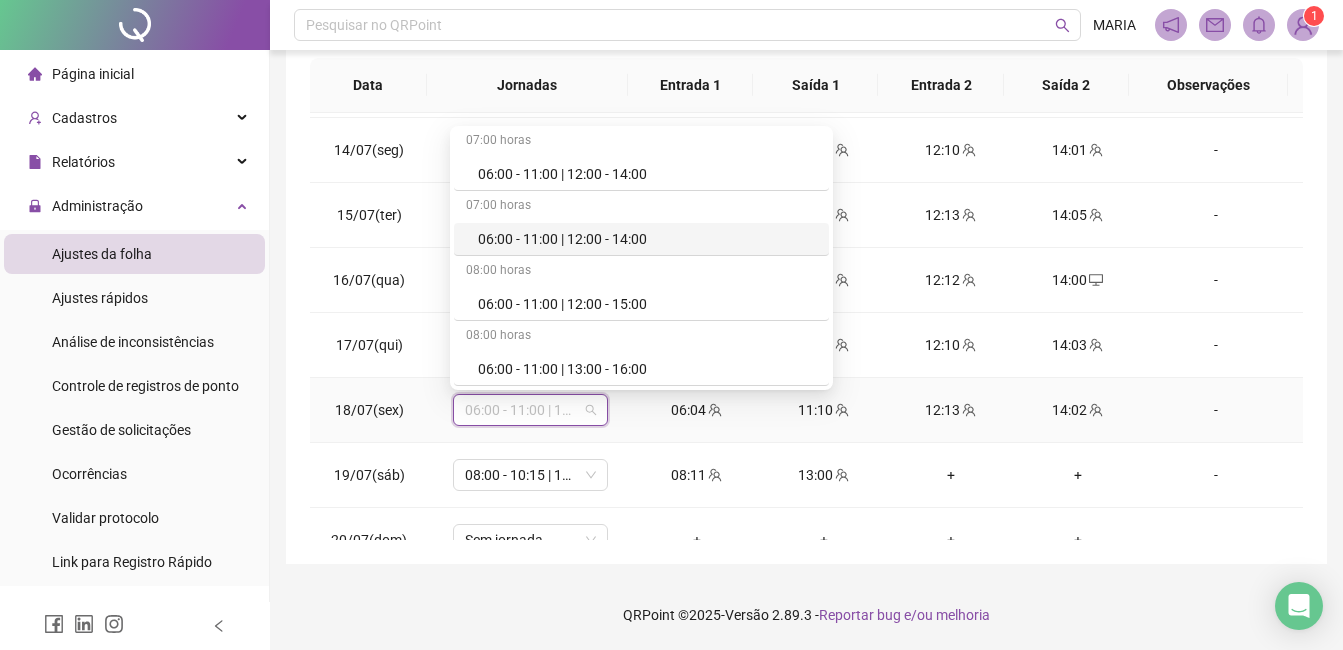 click on "06:00 - 11:00 | 12:00 - 14:00" at bounding box center [647, 239] 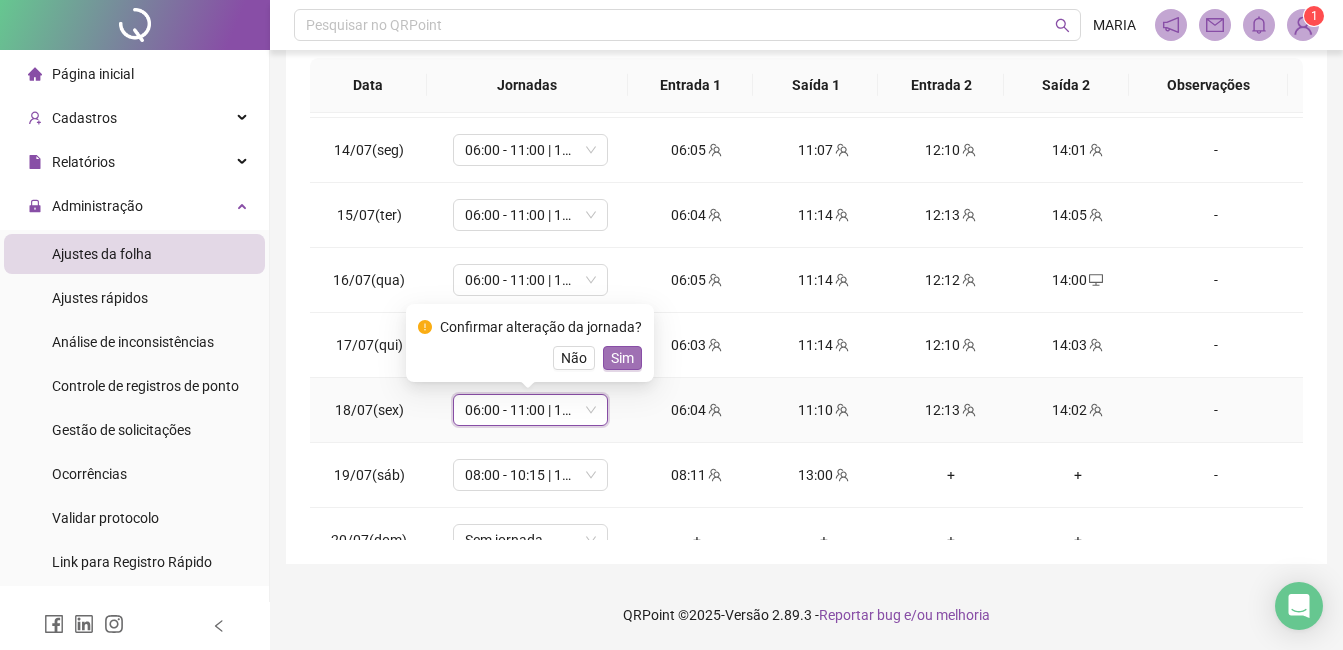 click on "Sim" at bounding box center [622, 358] 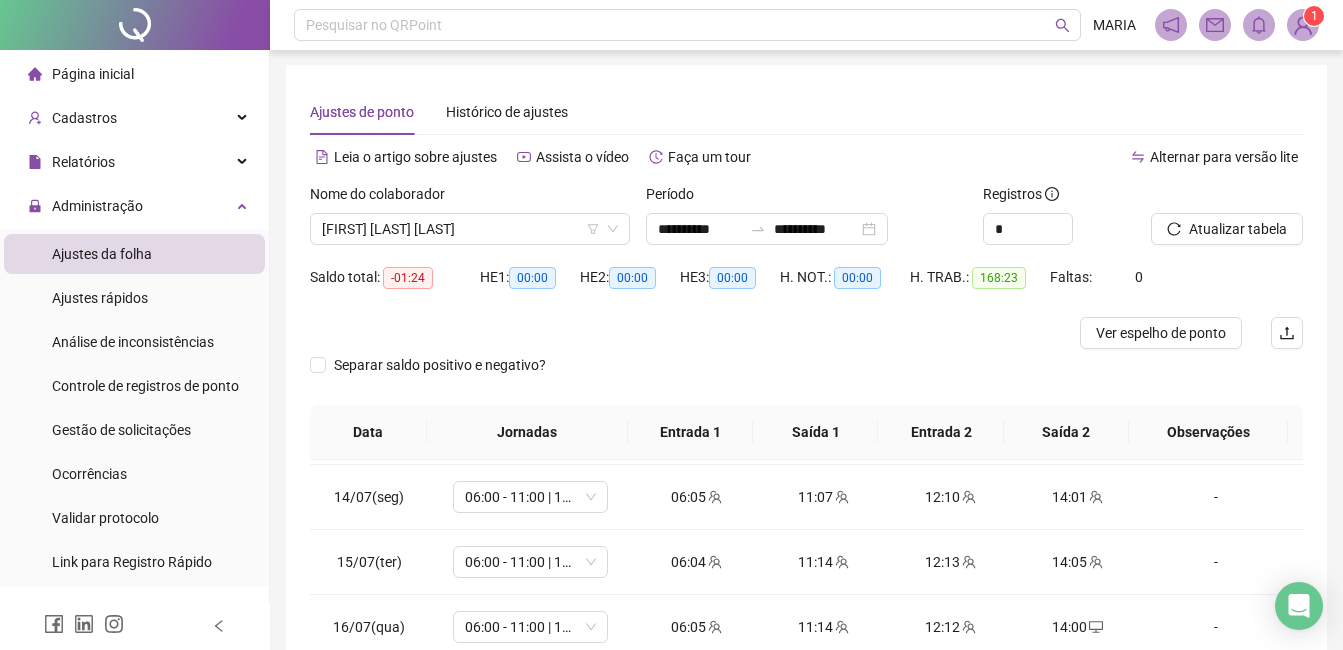 scroll, scrollTop: 0, scrollLeft: 0, axis: both 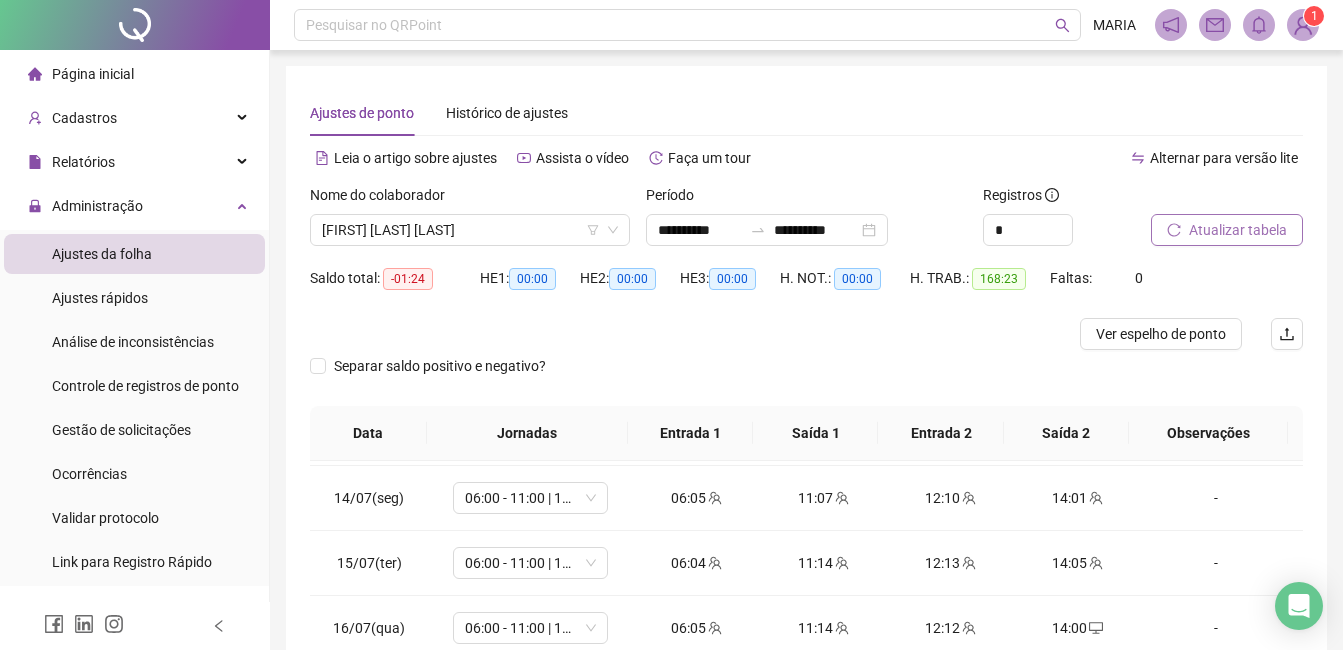 click on "Atualizar tabela" at bounding box center [1238, 230] 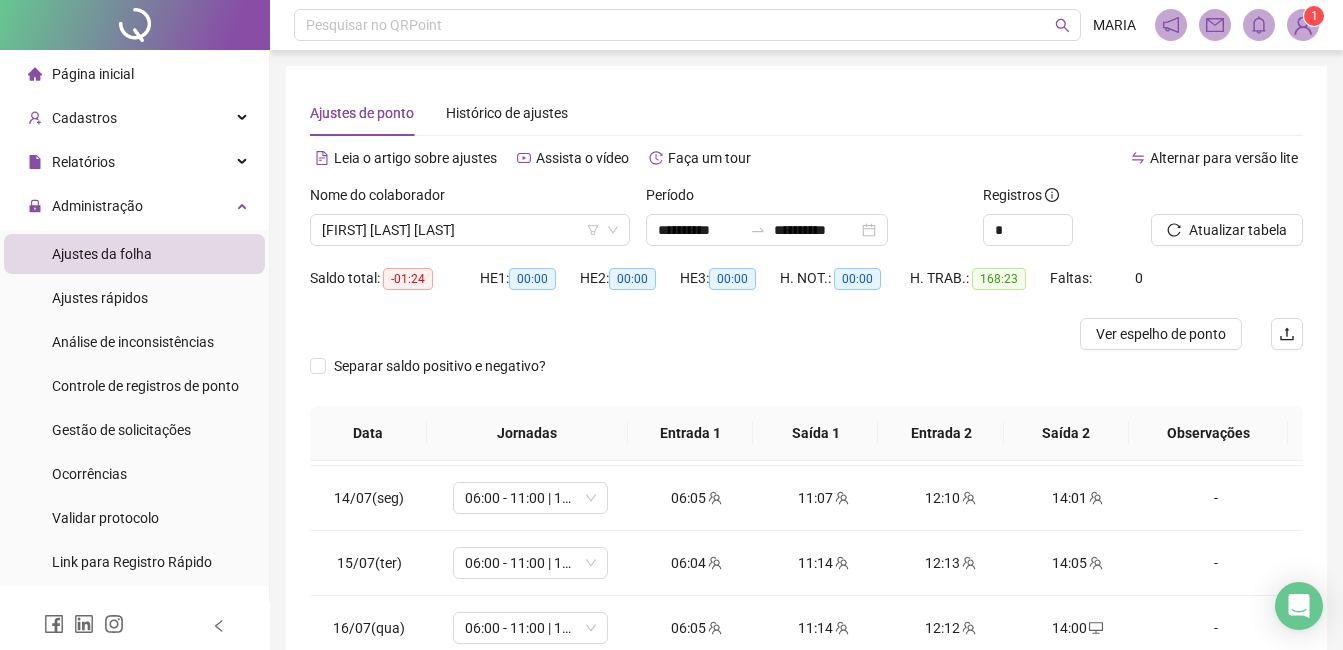 type 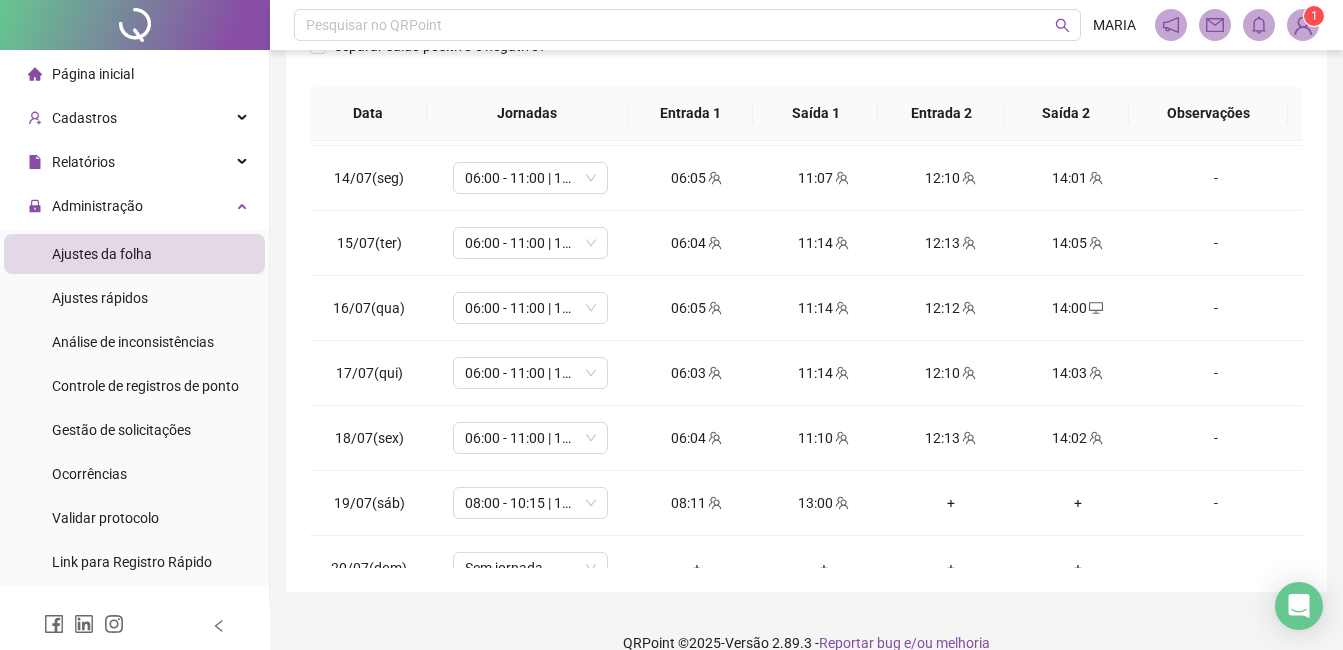scroll, scrollTop: 348, scrollLeft: 0, axis: vertical 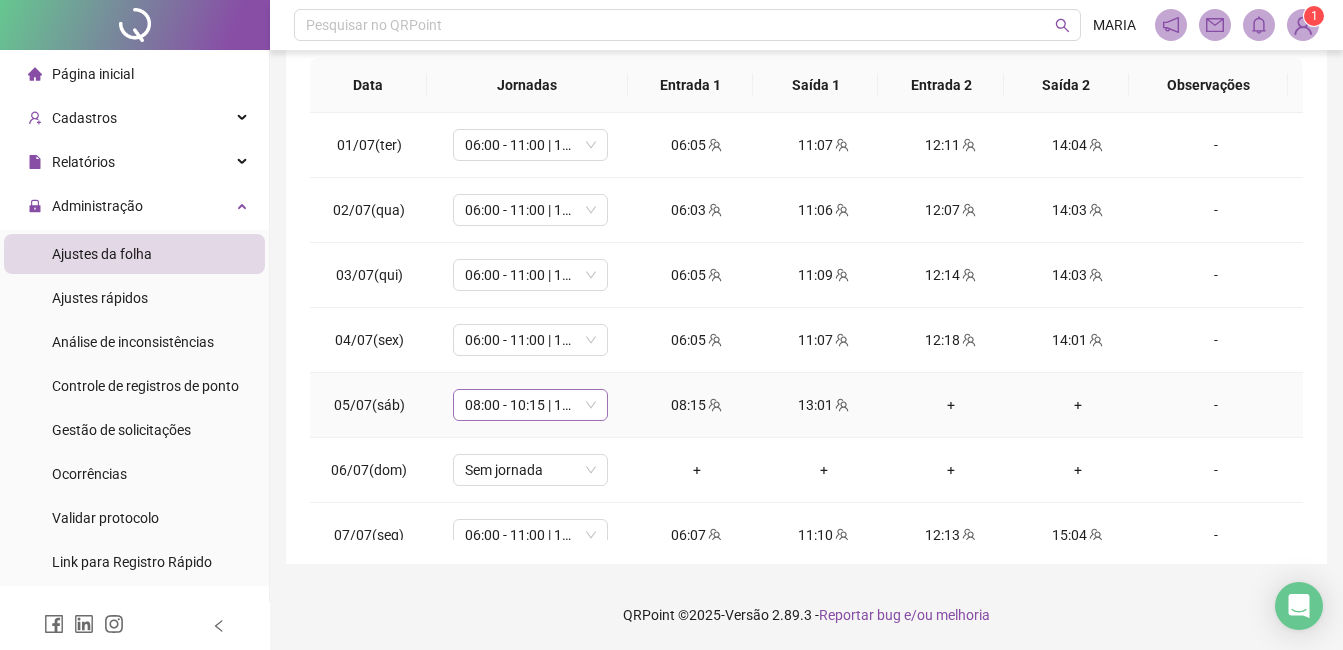 click on "08:00 - 10:15 | 10:30 - 13:00" at bounding box center (530, 405) 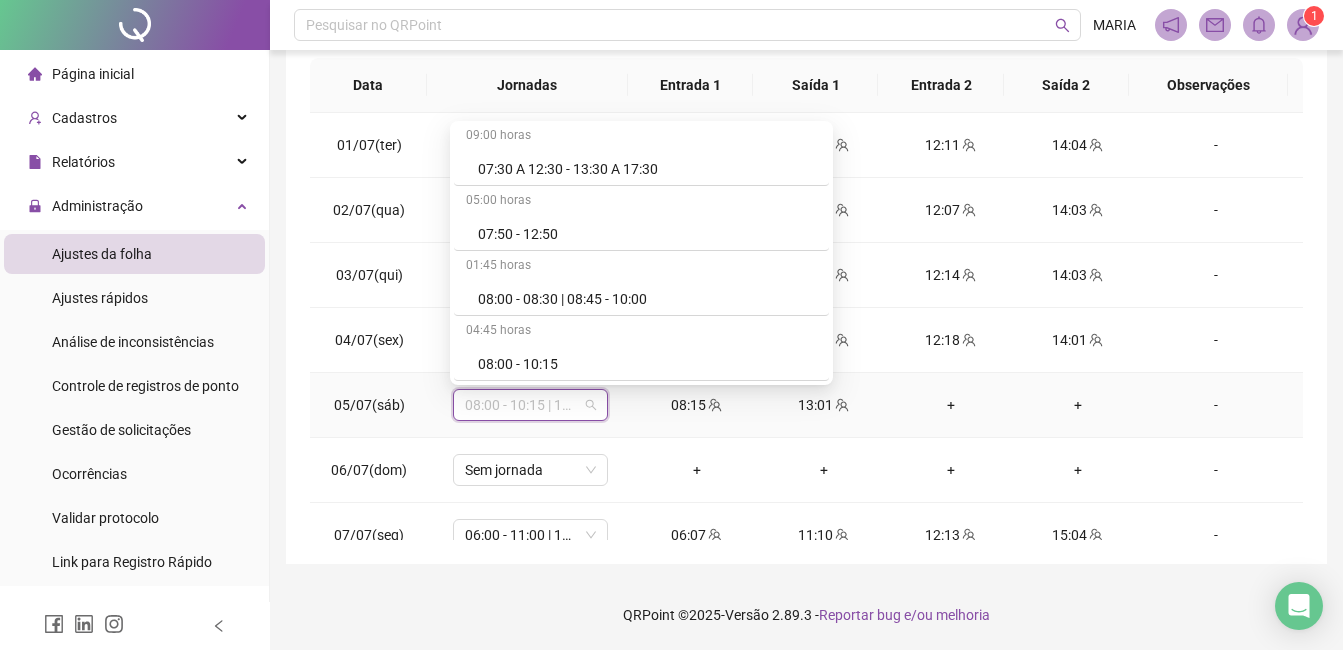 scroll, scrollTop: 4944, scrollLeft: 0, axis: vertical 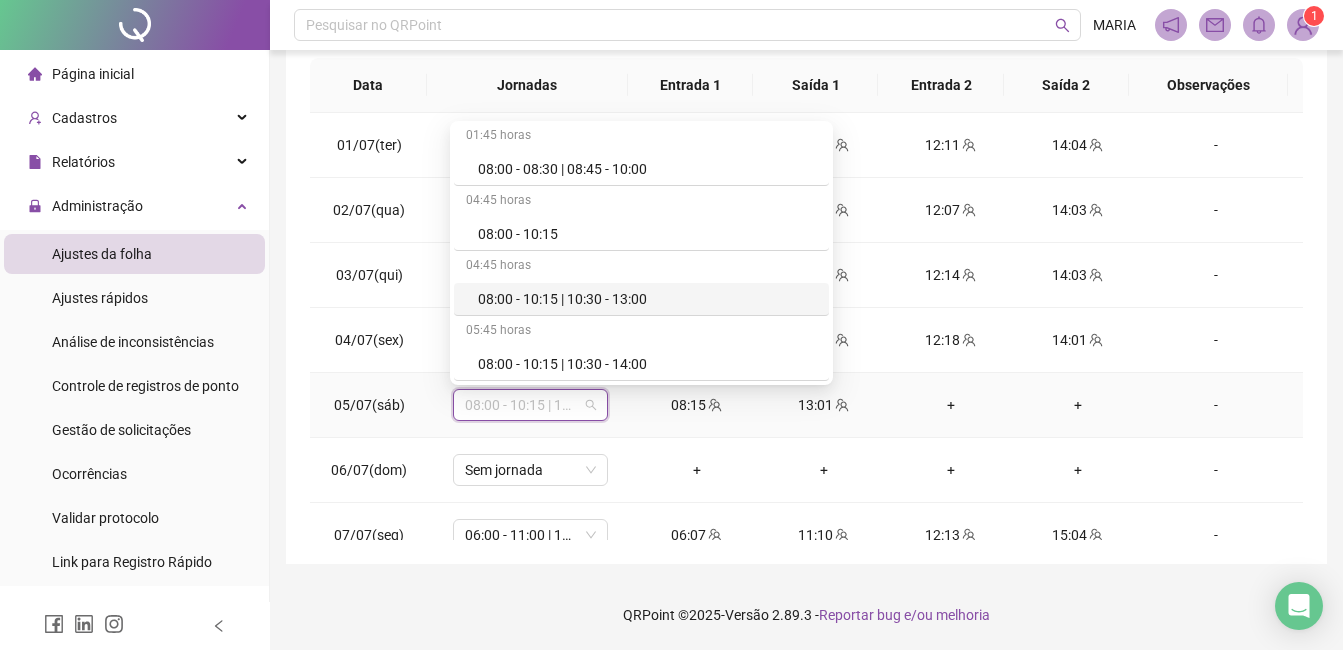 click on "08:00 - 10:15 | 10:30 - 13:00" at bounding box center (647, 299) 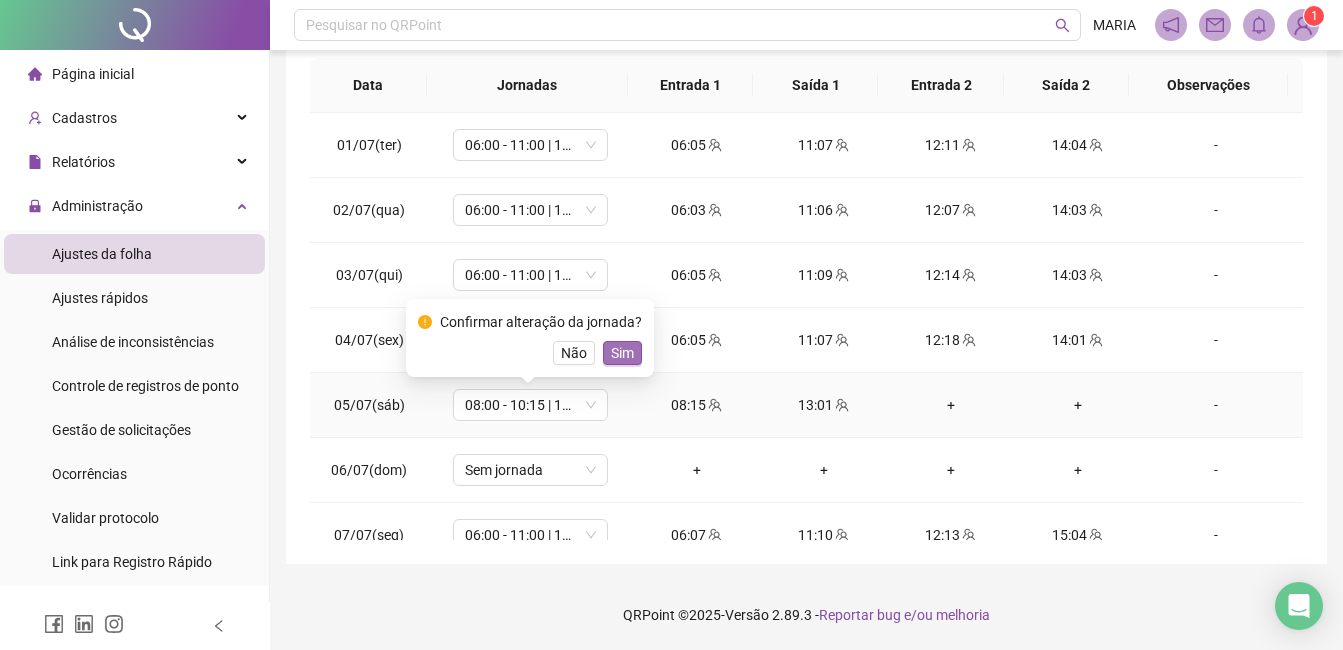 click on "Sim" at bounding box center (622, 353) 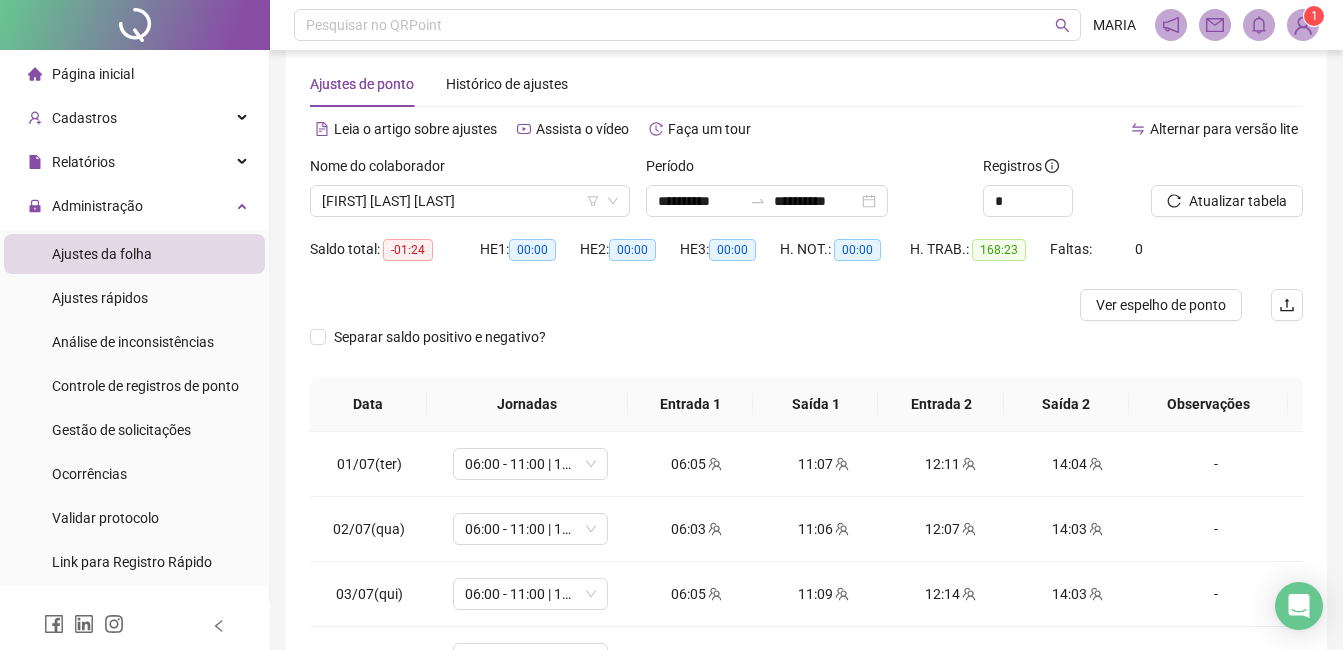 scroll, scrollTop: 0, scrollLeft: 0, axis: both 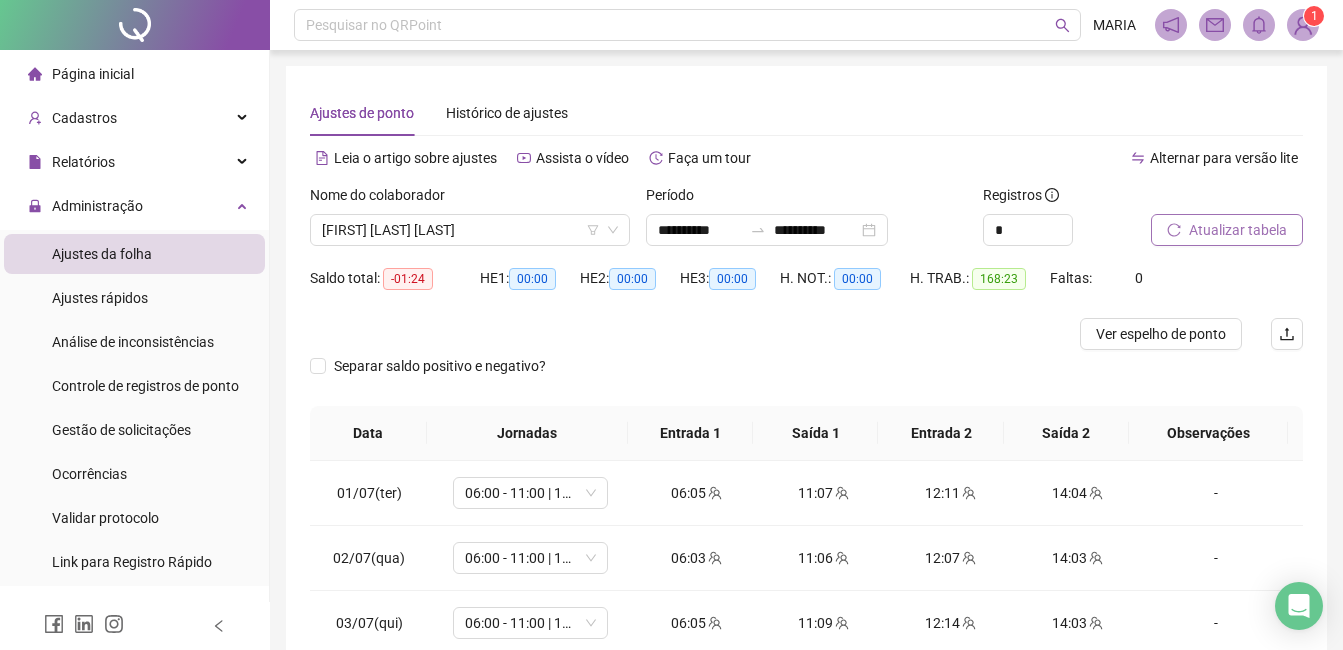 click on "Atualizar tabela" at bounding box center (1238, 230) 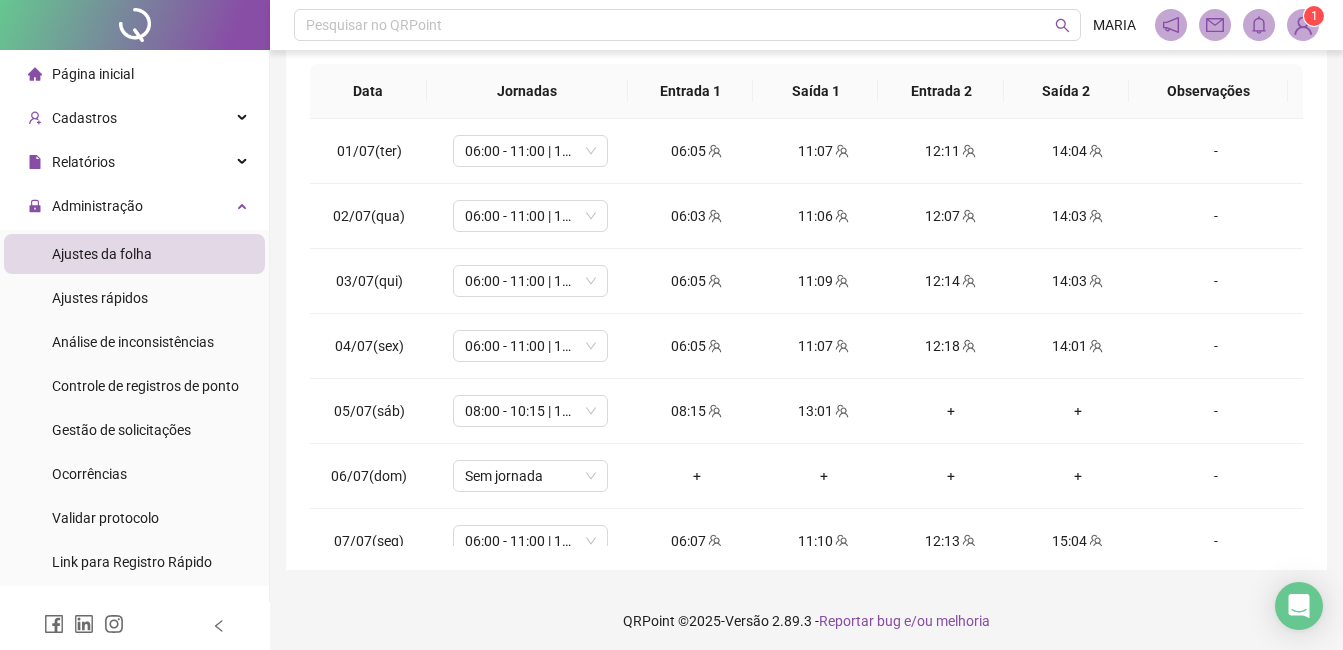 scroll, scrollTop: 348, scrollLeft: 0, axis: vertical 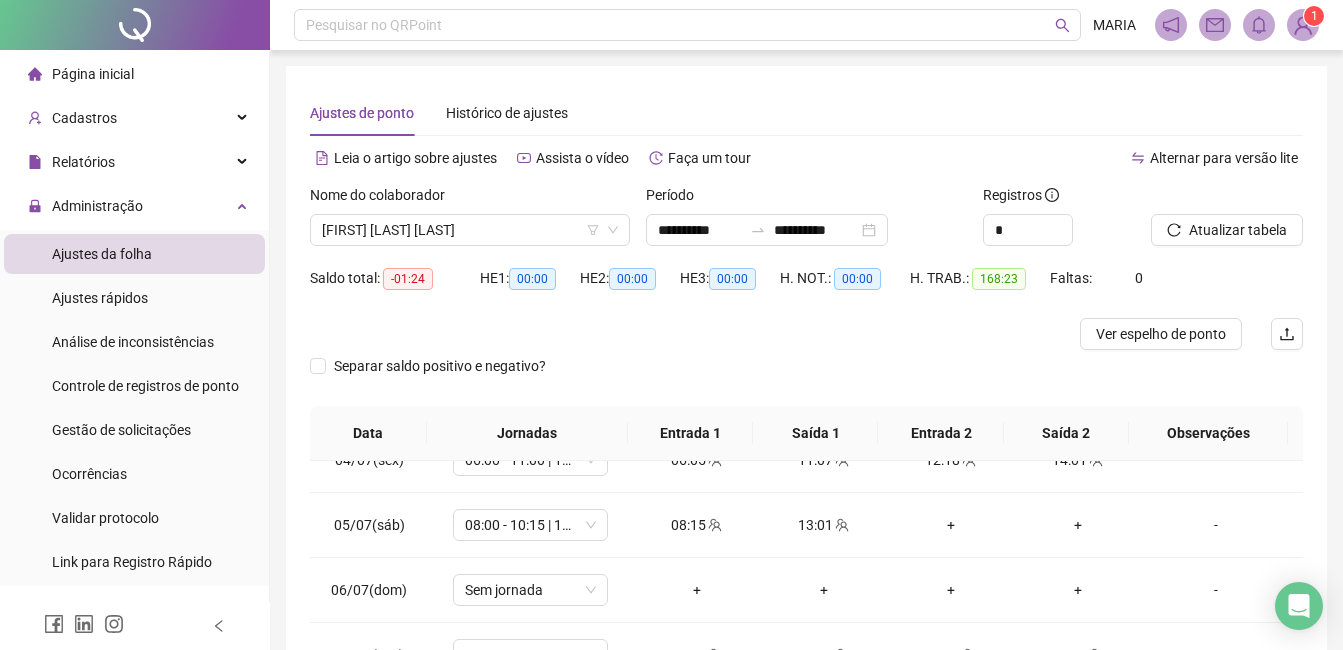 click at bounding box center (1303, 25) 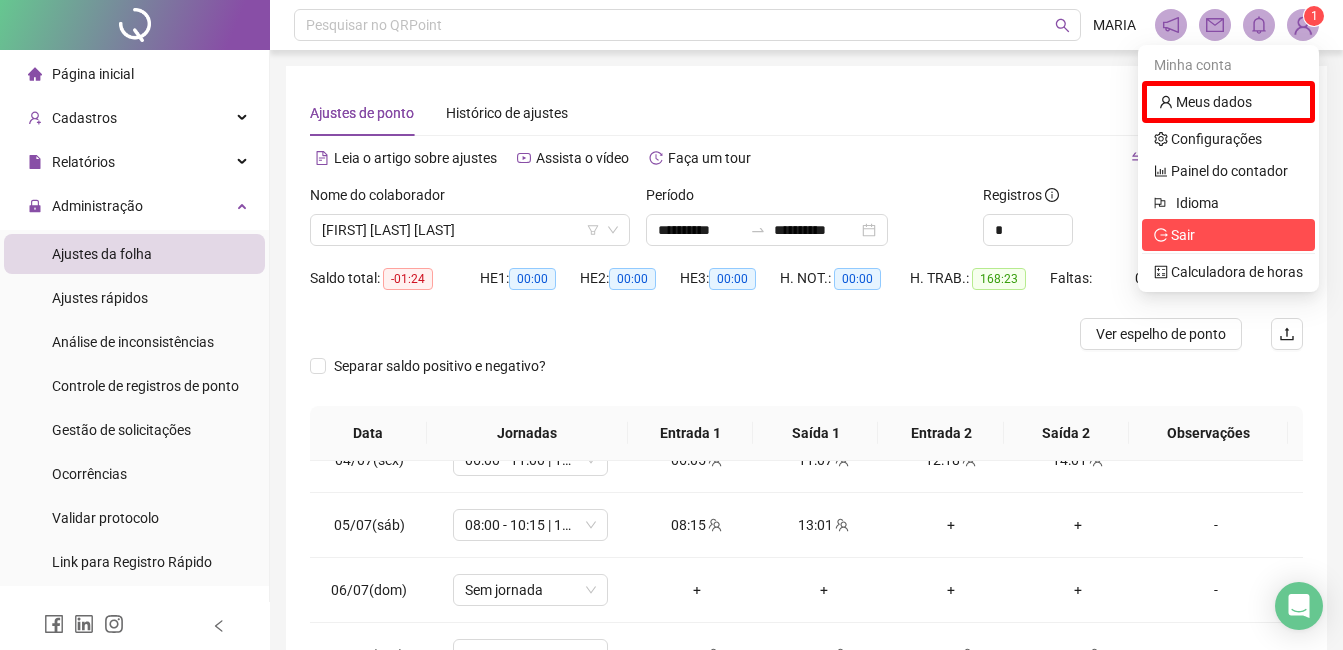 click on "Sair" at bounding box center [1228, 235] 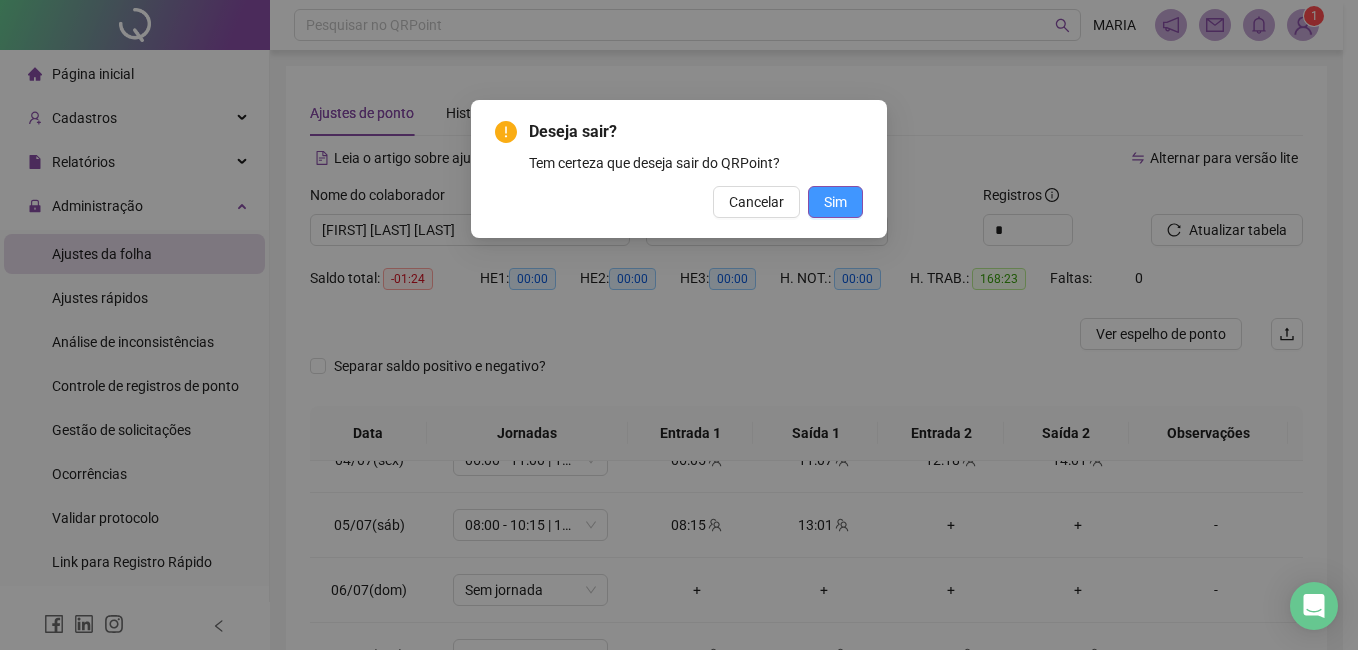 click on "Sim" at bounding box center (835, 202) 